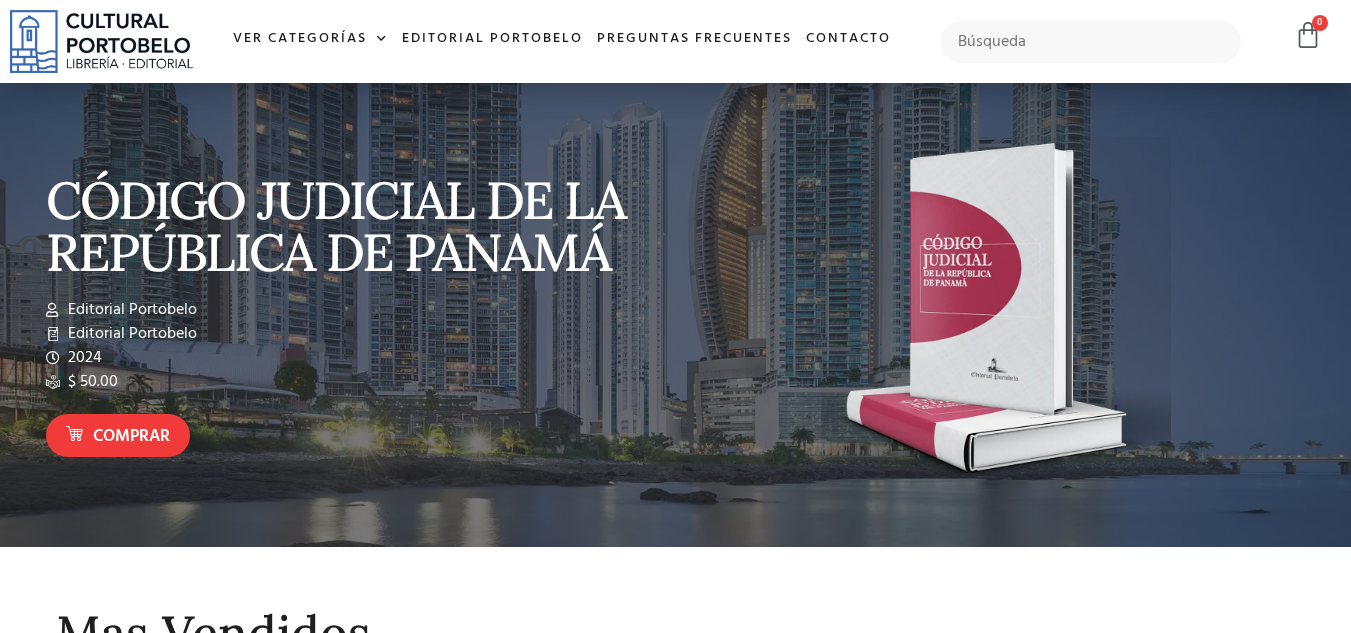 scroll, scrollTop: 0, scrollLeft: 0, axis: both 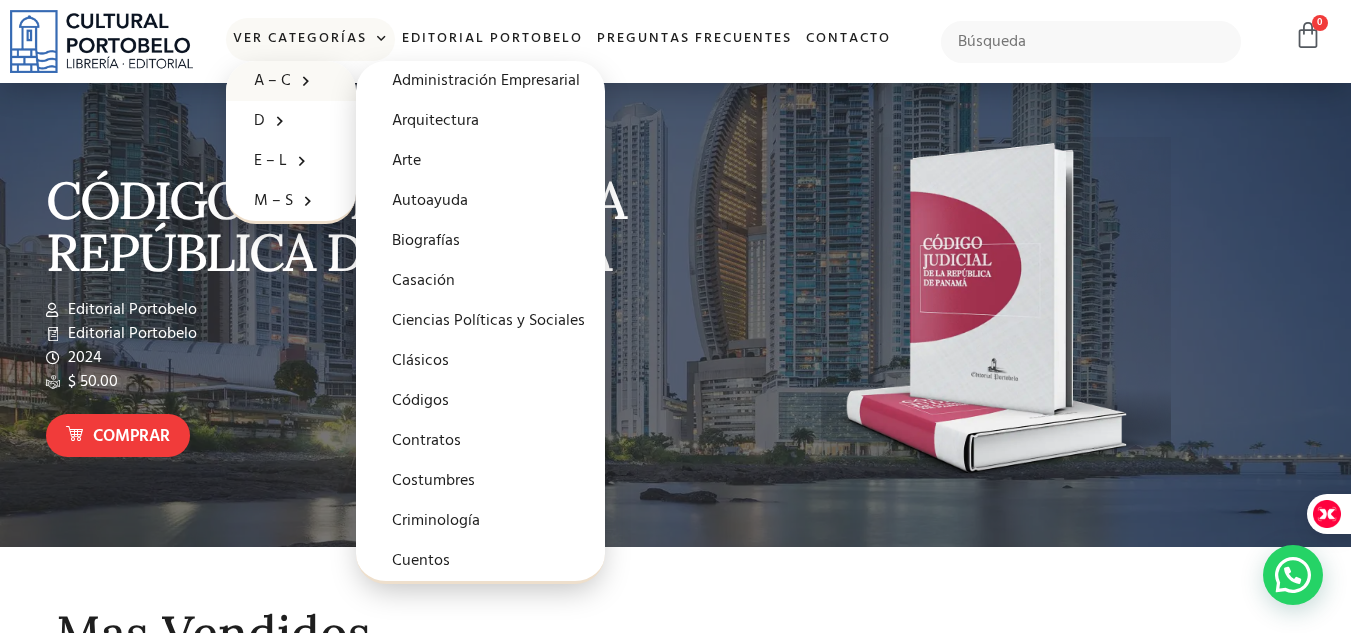click on "A – C" 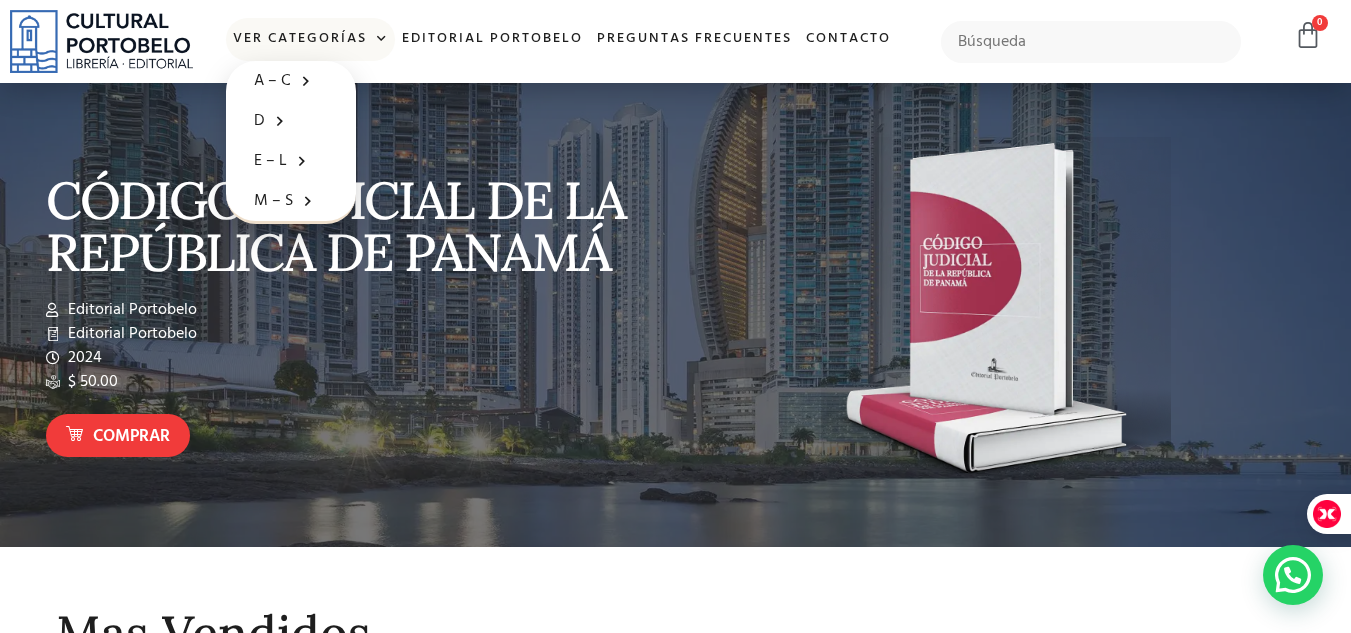 click 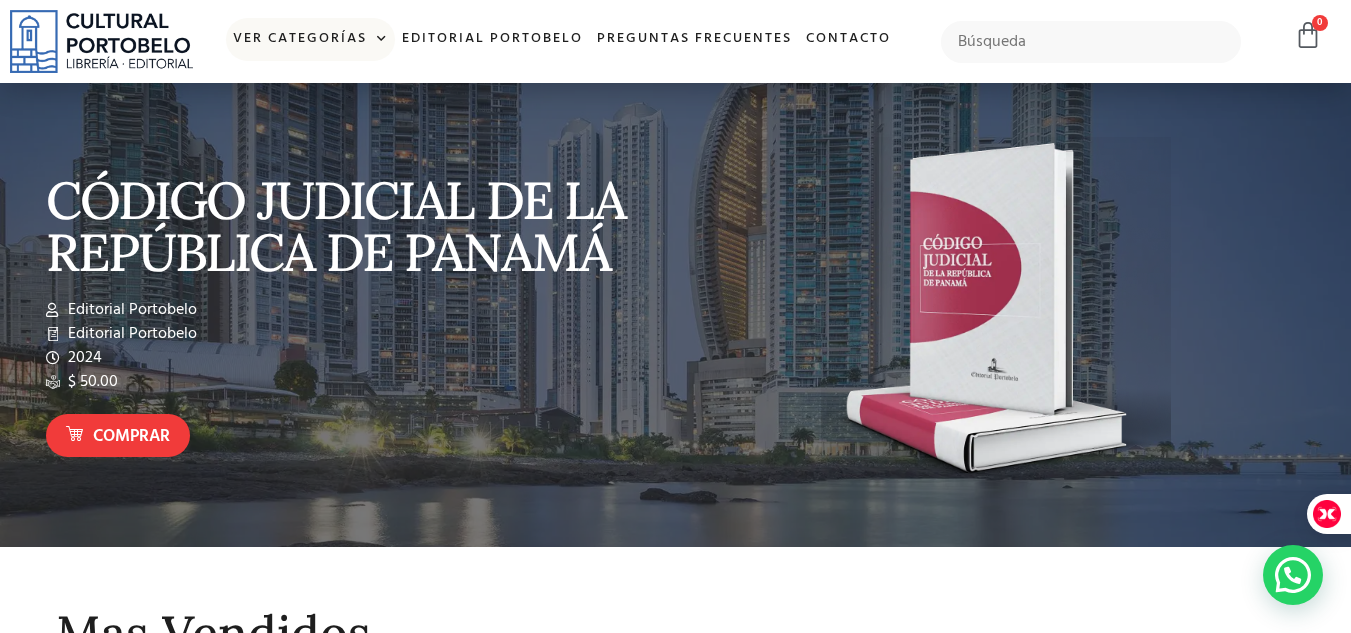 click 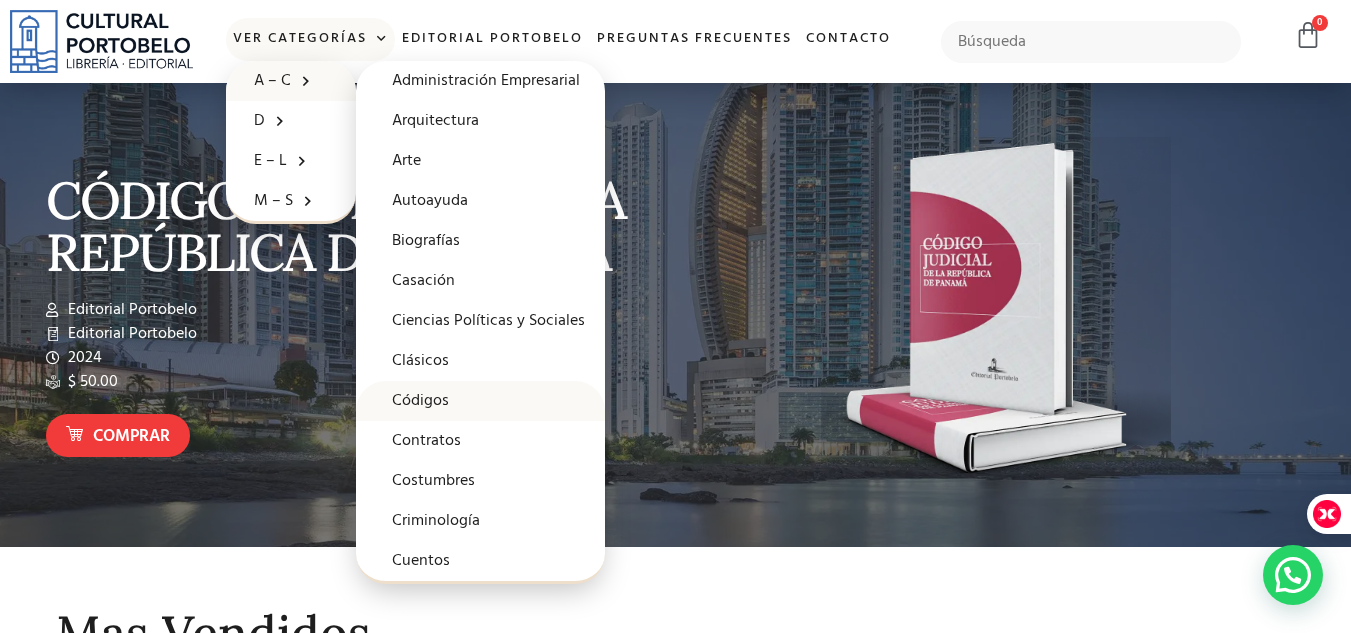 click on "Códigos" 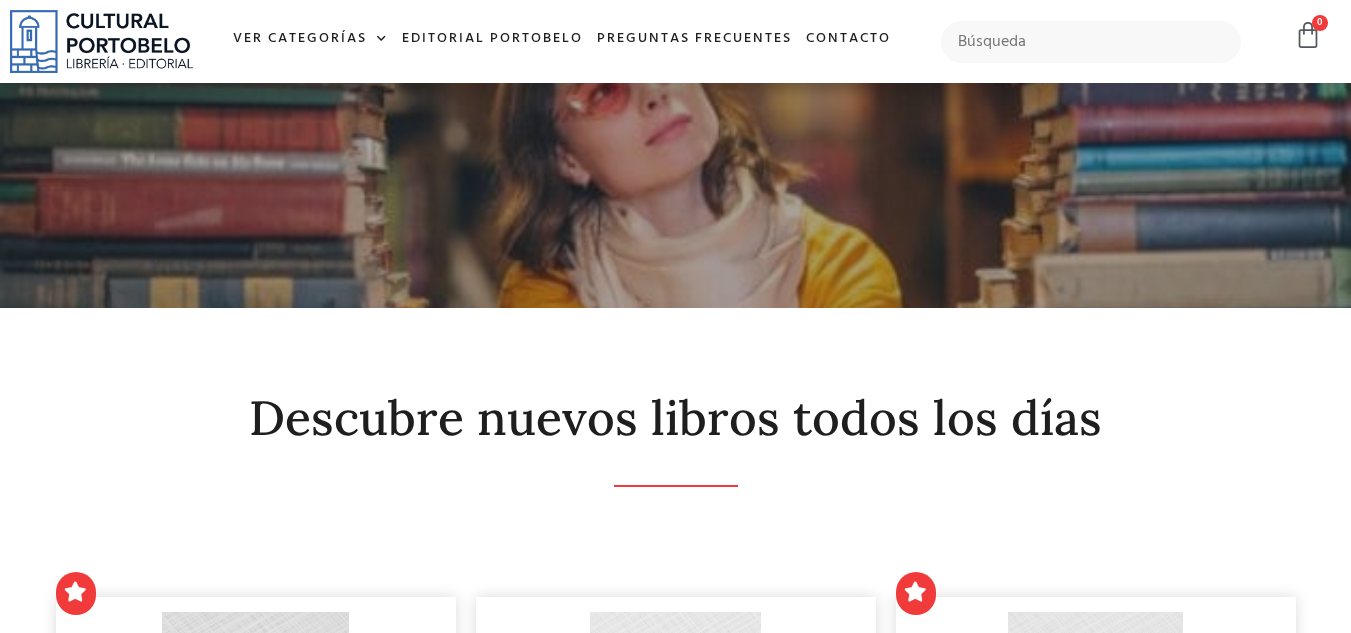 scroll, scrollTop: 0, scrollLeft: 0, axis: both 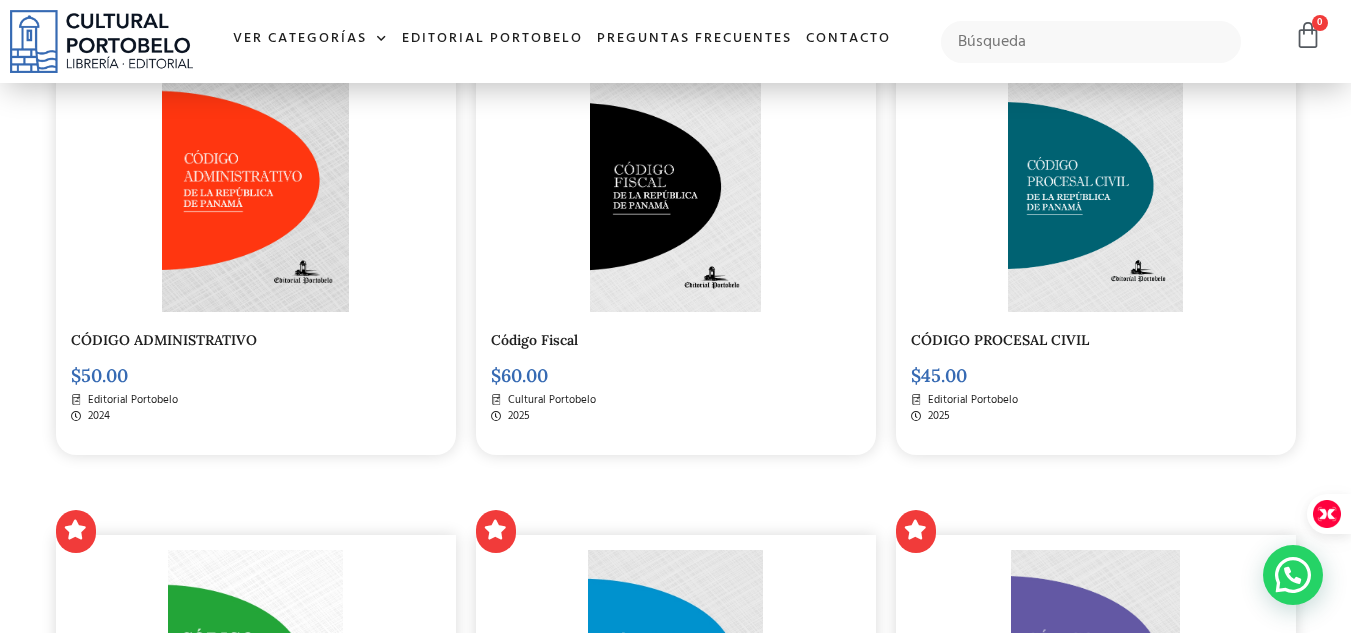 click at bounding box center (675, 185) 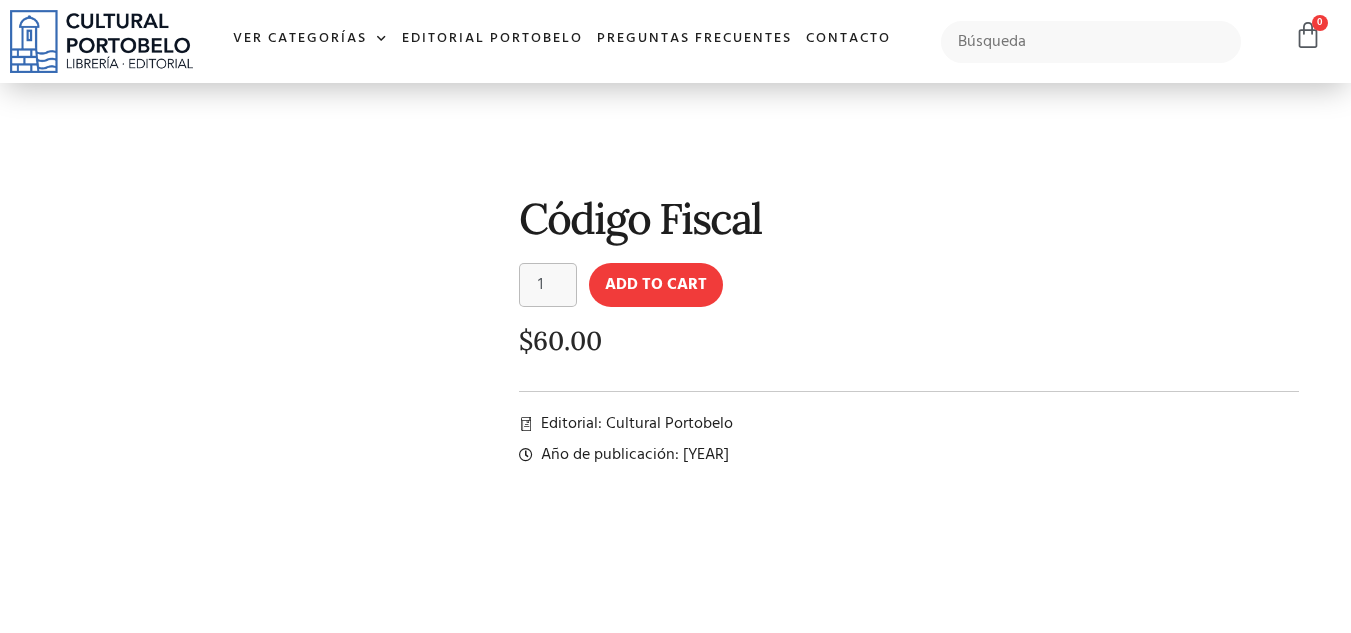 scroll, scrollTop: 0, scrollLeft: 0, axis: both 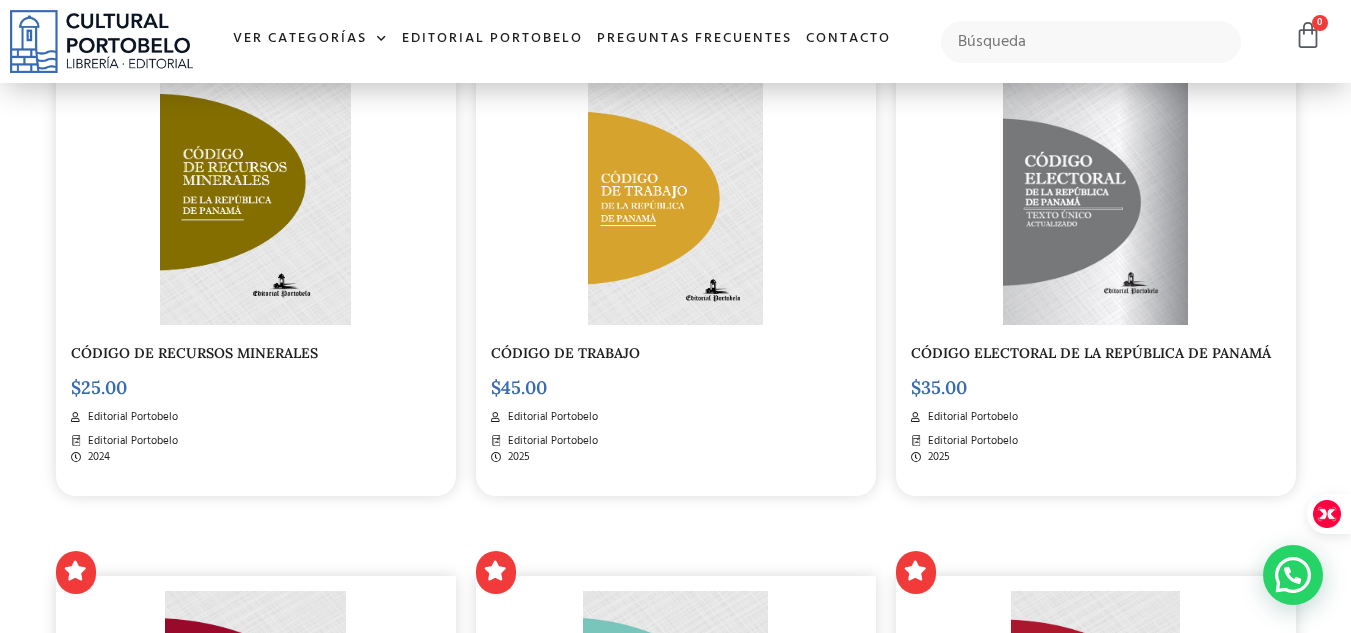 click on "Descubre nuevos libros todos los días
CÓDIGO ADMINISTRATIVO
$ 50.00
Editorial Portobelo
2024
Código Fiscal
$ 60.00
Cultural Portobelo" at bounding box center (675, -50) 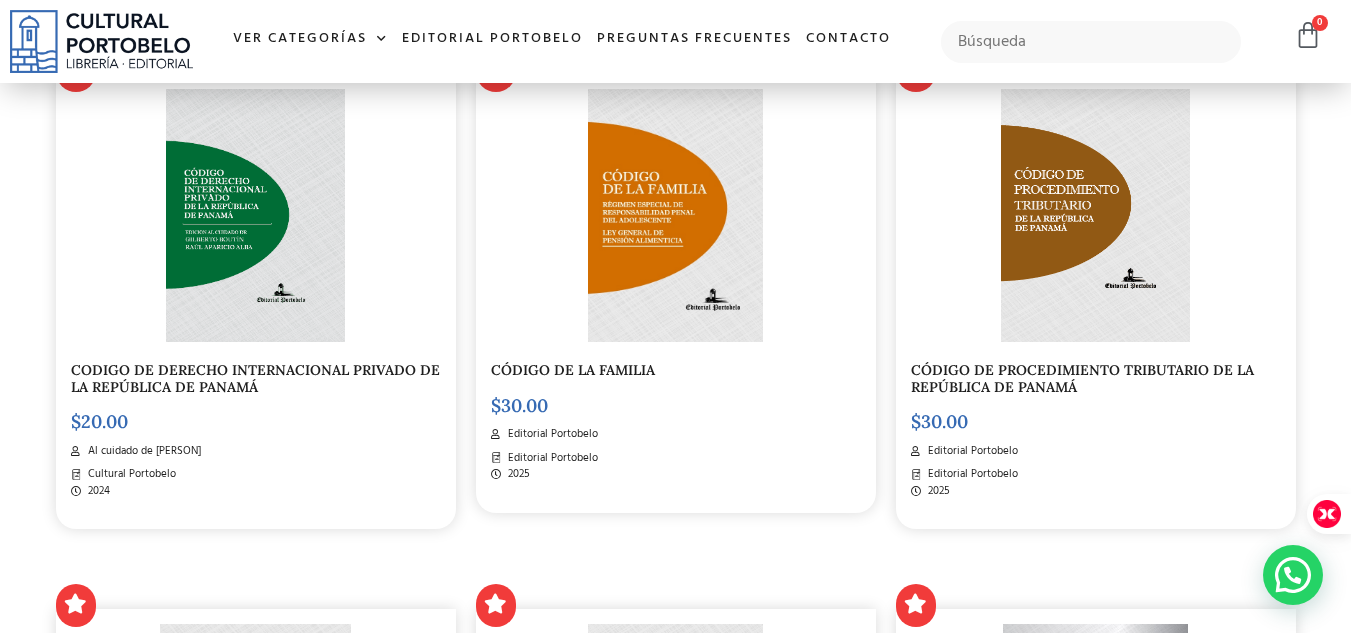 click on "CÓDIGO DE PROCEDIMIENTO TRIBUTARIO DE LA REPÚBLICA DE PANAMÁ" at bounding box center [1082, 378] 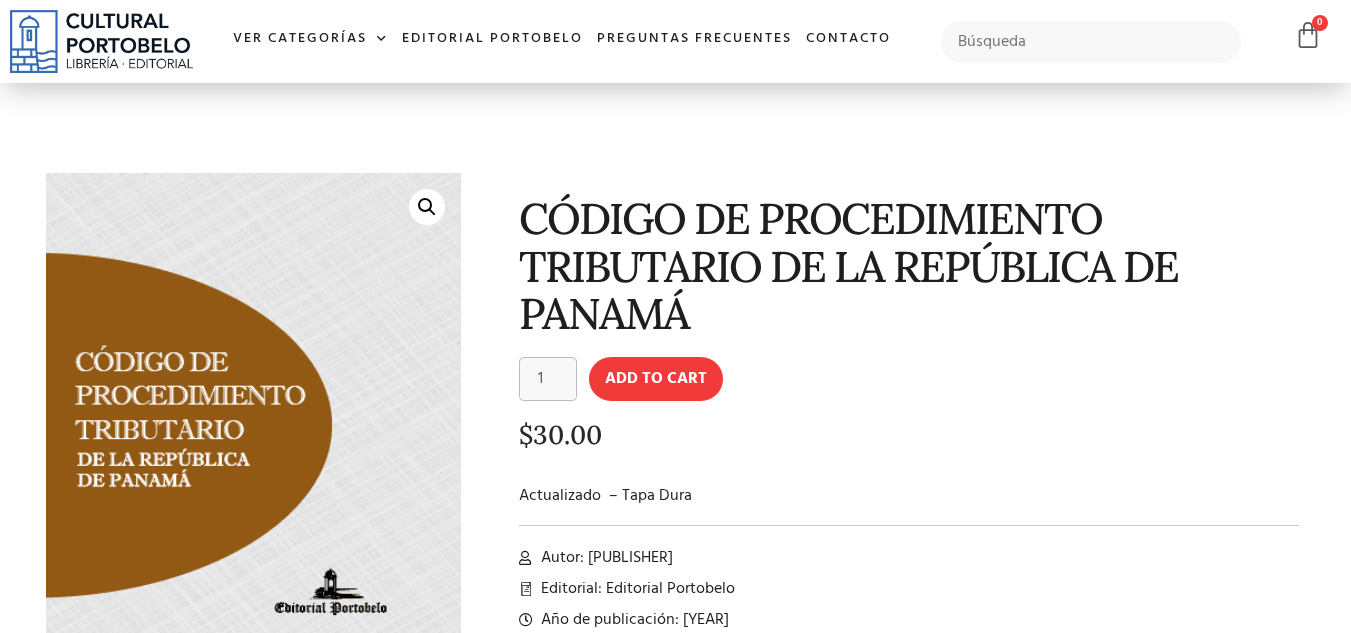 scroll, scrollTop: 0, scrollLeft: 0, axis: both 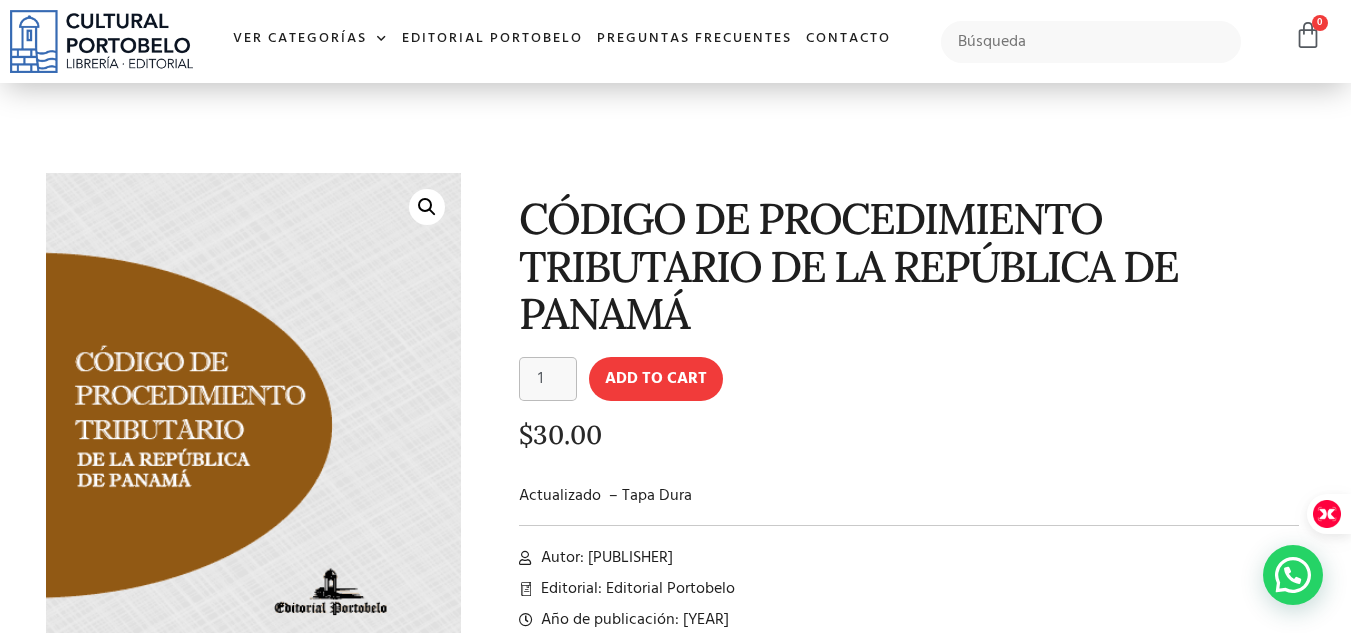 click on "🔍" at bounding box center (427, 207) 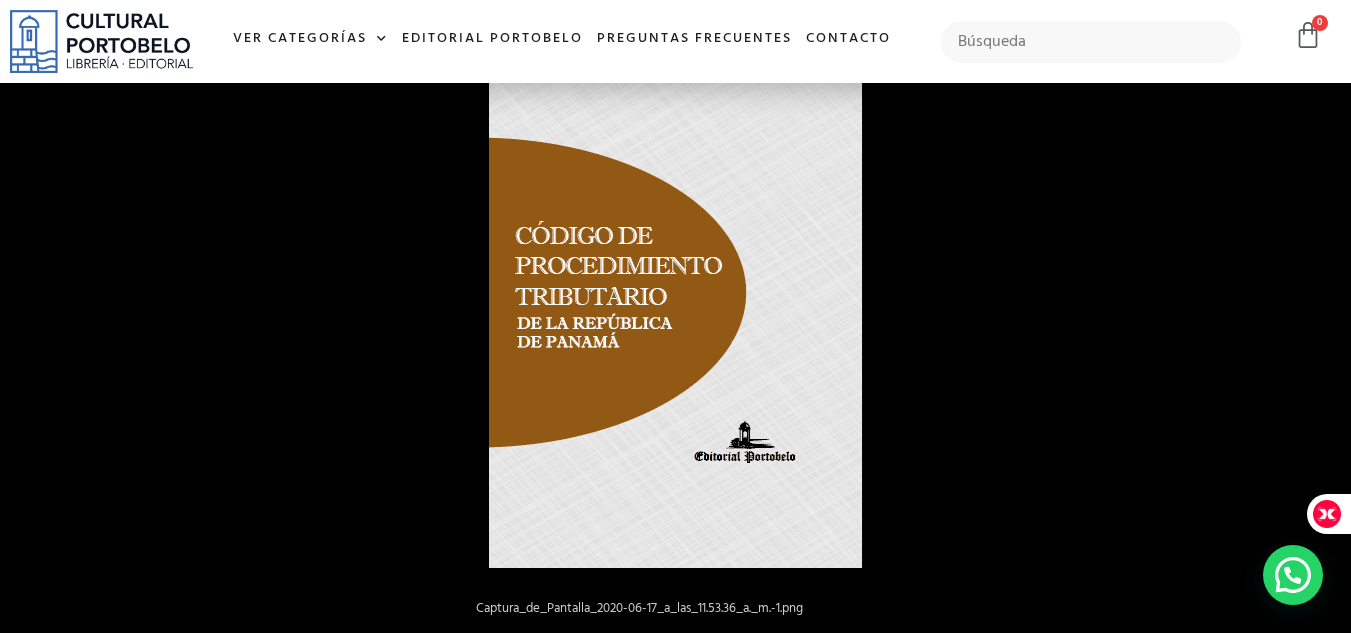 scroll, scrollTop: 613, scrollLeft: 0, axis: vertical 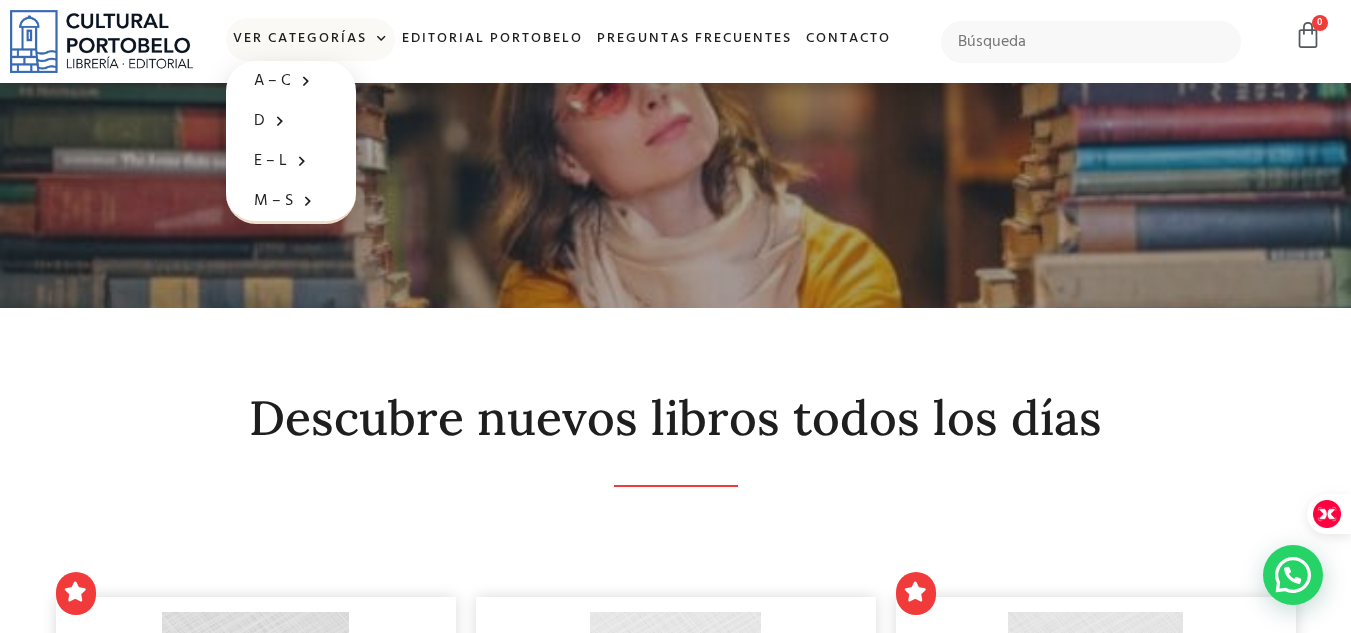 click 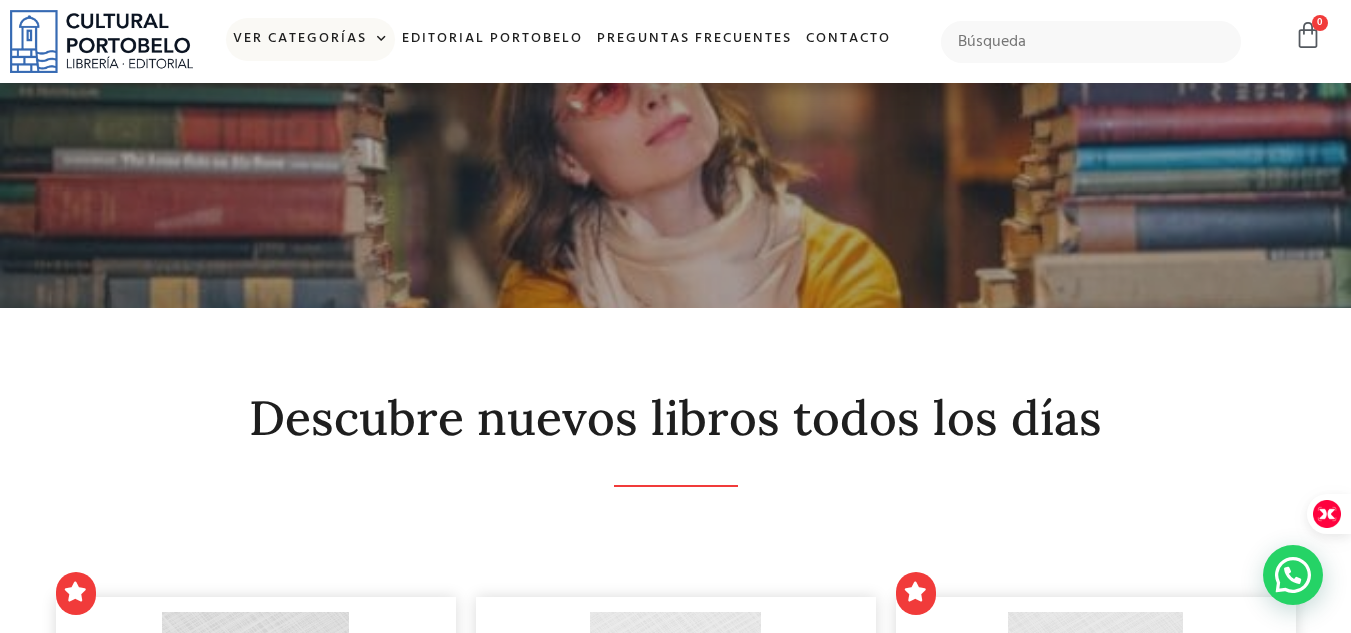 click 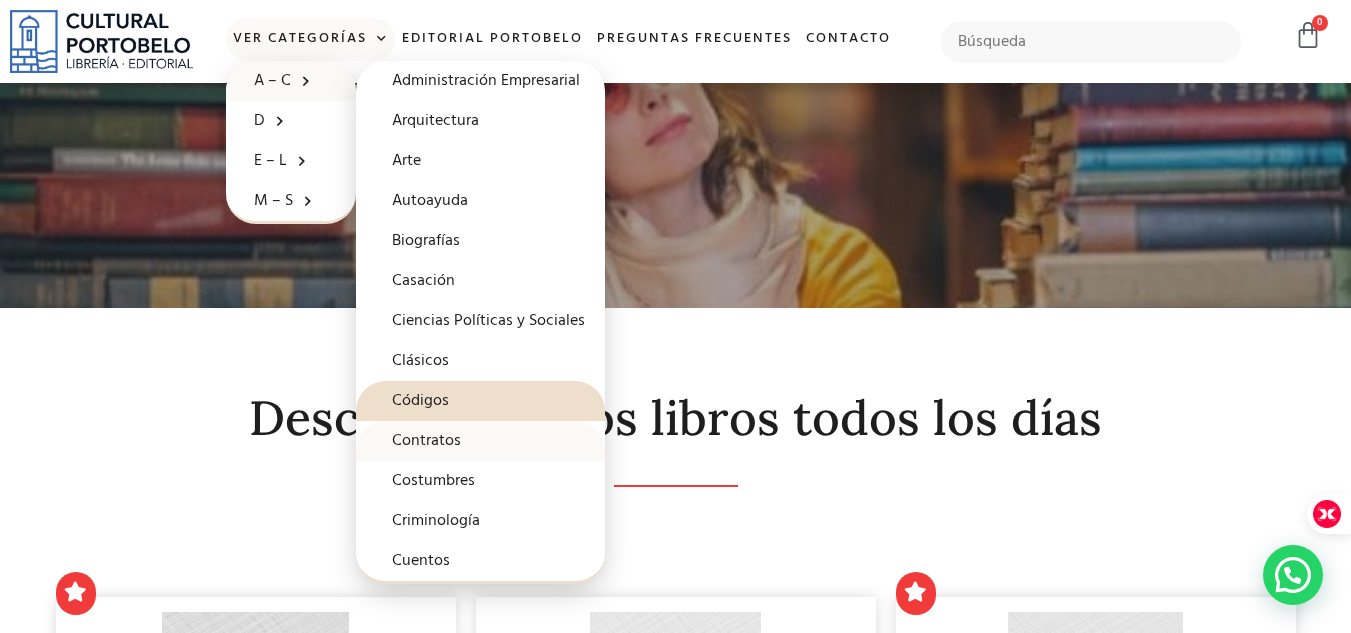 click on "Contratos" 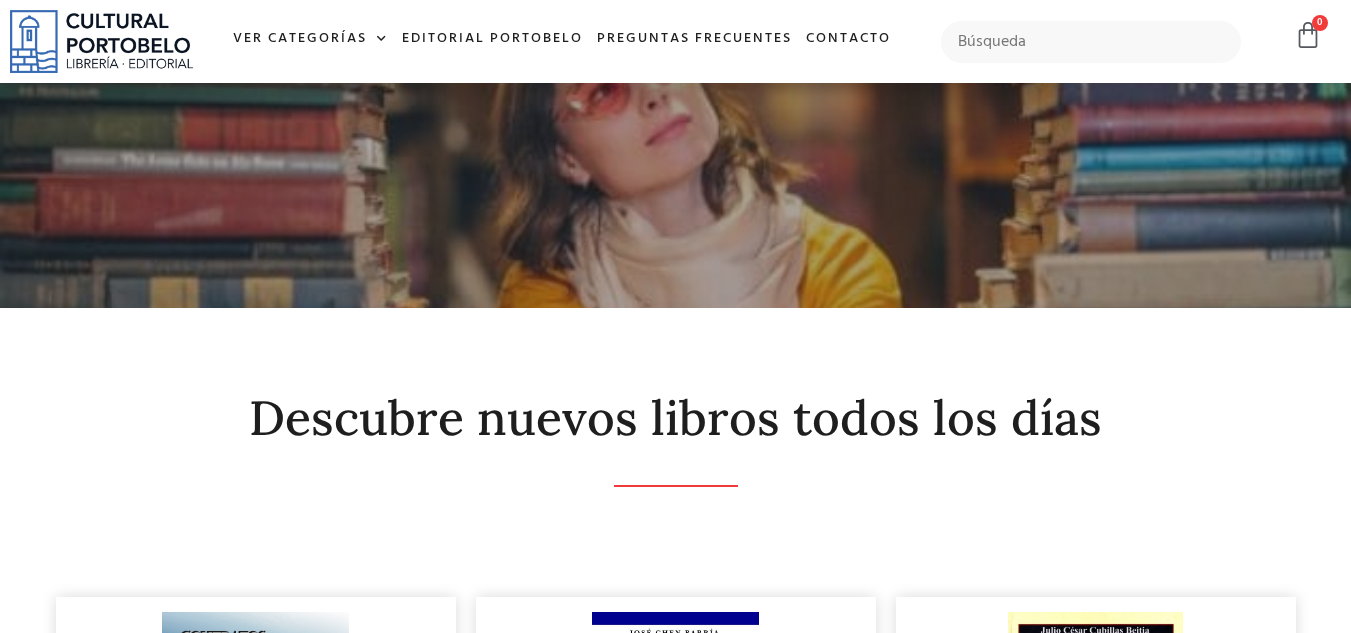 scroll, scrollTop: 0, scrollLeft: 0, axis: both 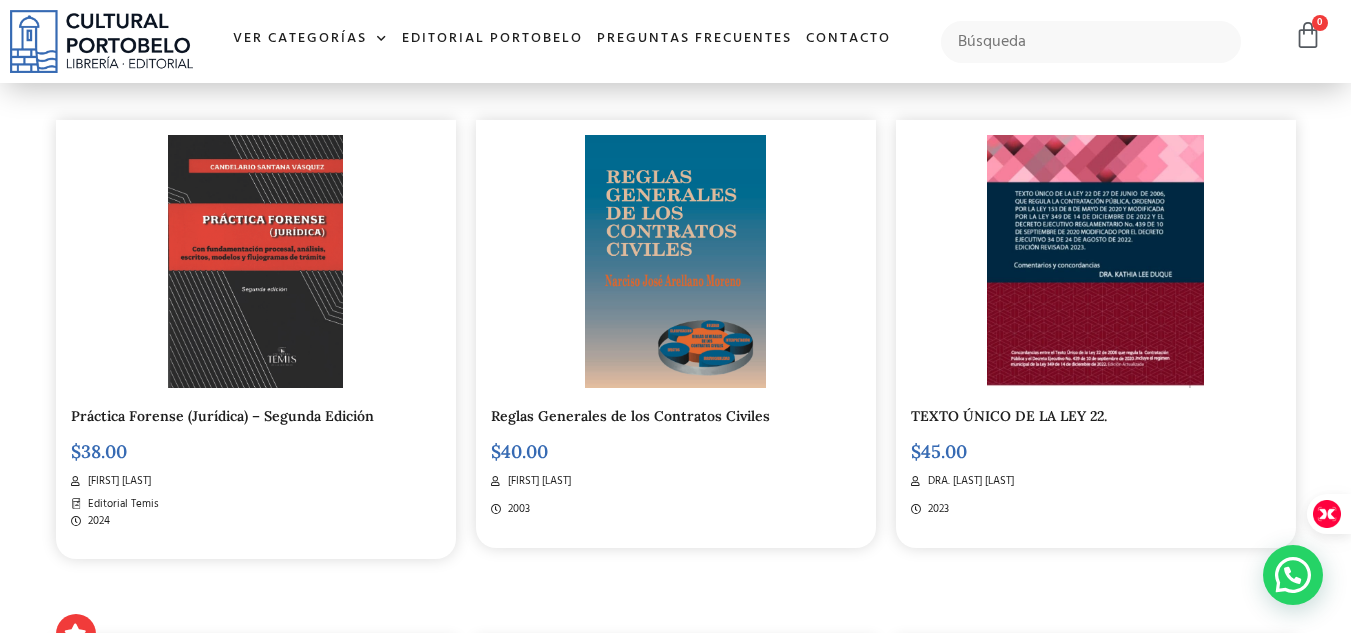 click at bounding box center (255, 261) 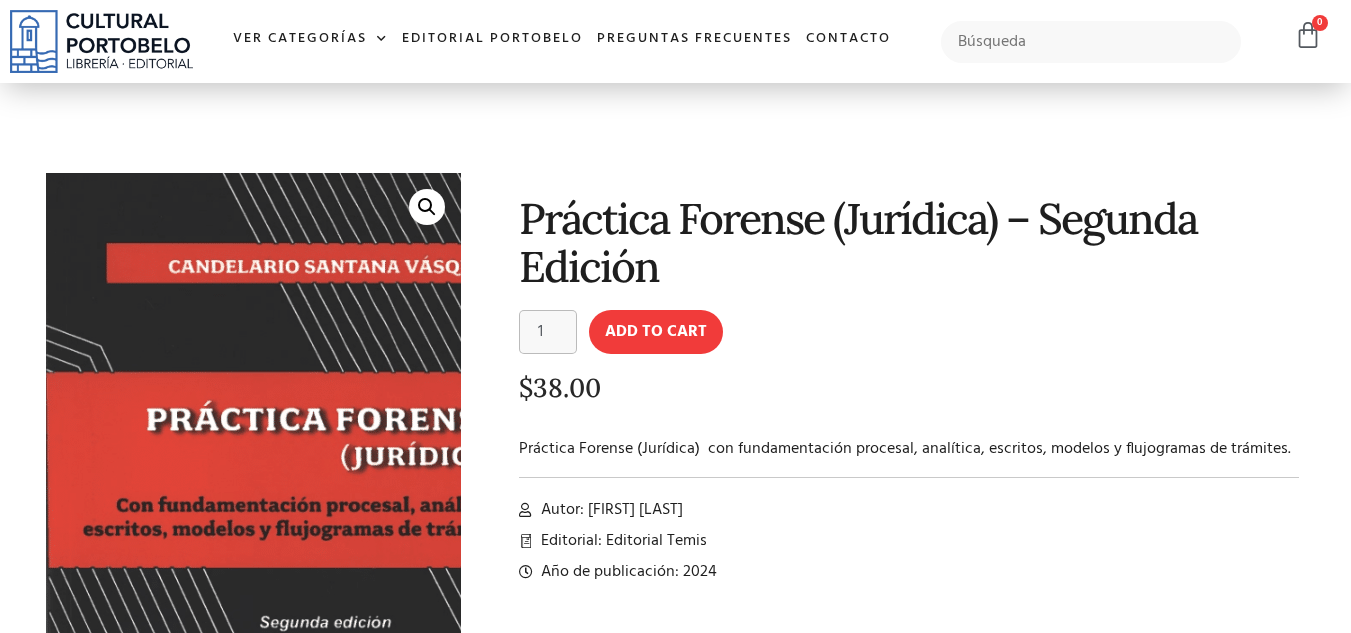 scroll, scrollTop: 0, scrollLeft: 0, axis: both 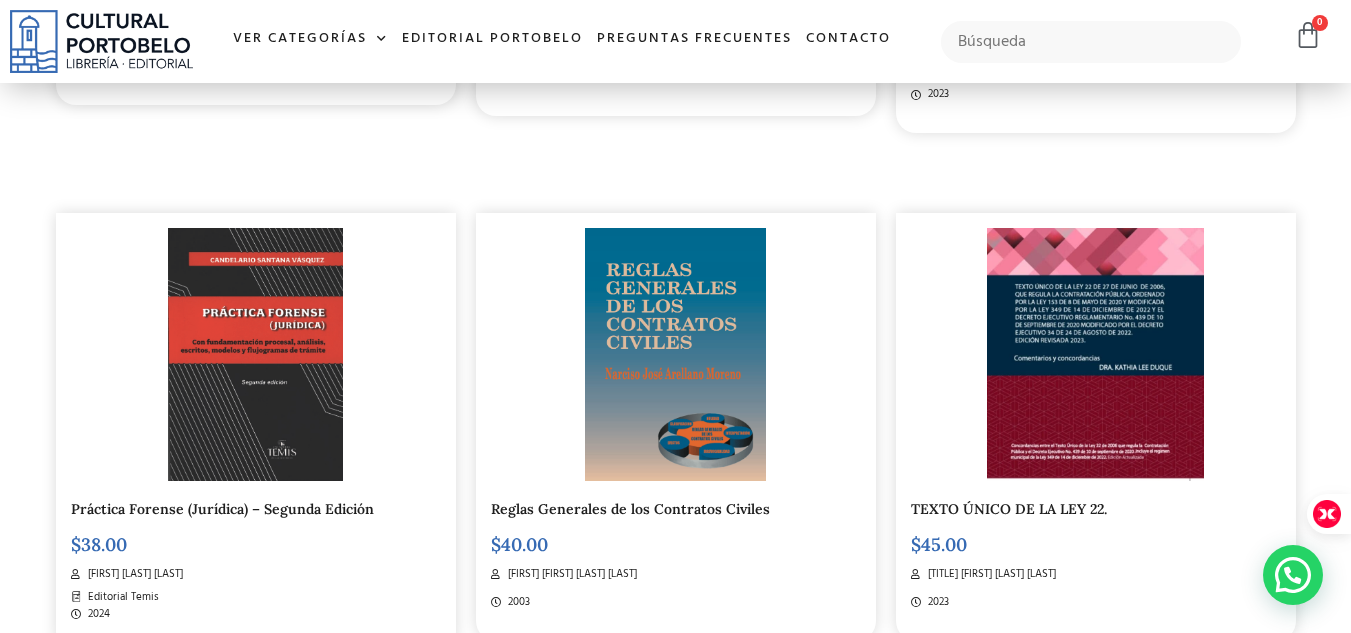 click at bounding box center (1095, 354) 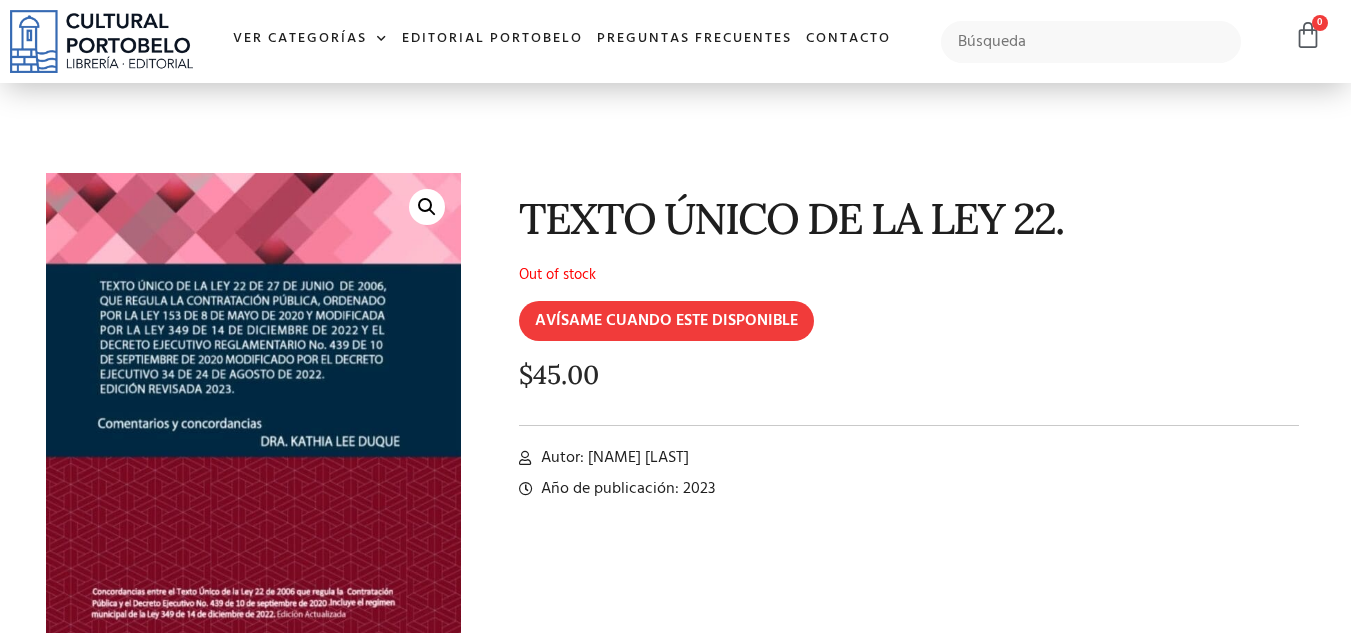 scroll, scrollTop: 0, scrollLeft: 0, axis: both 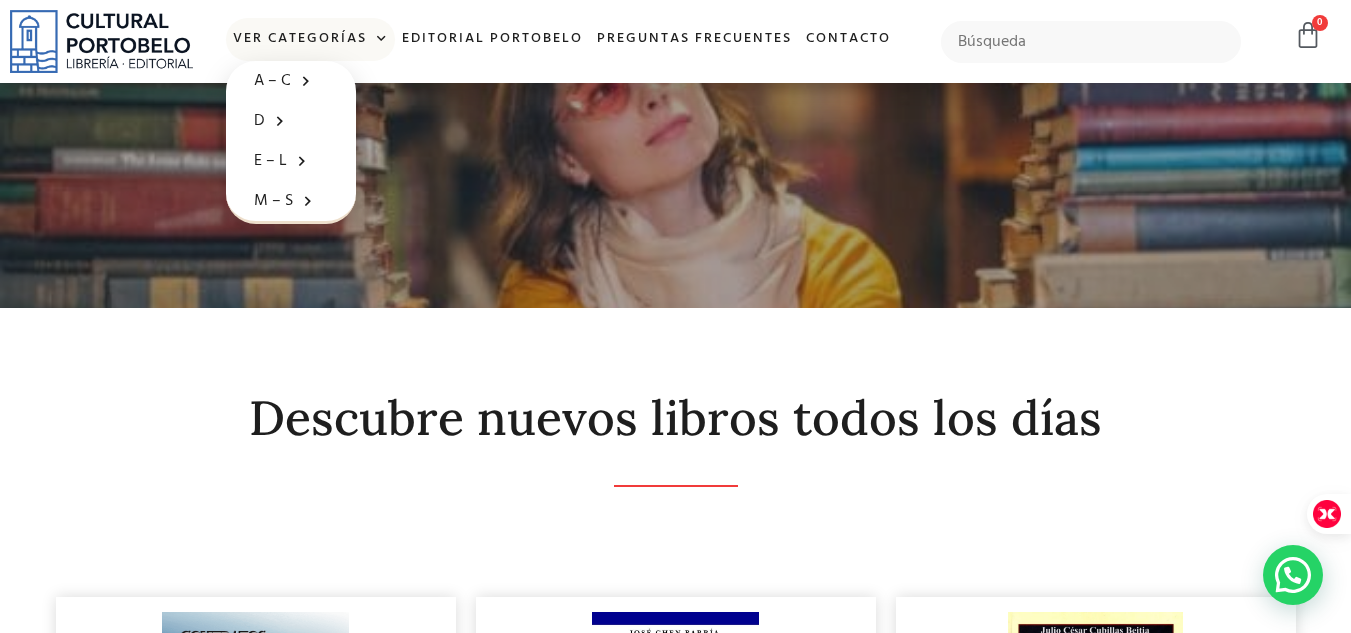 click 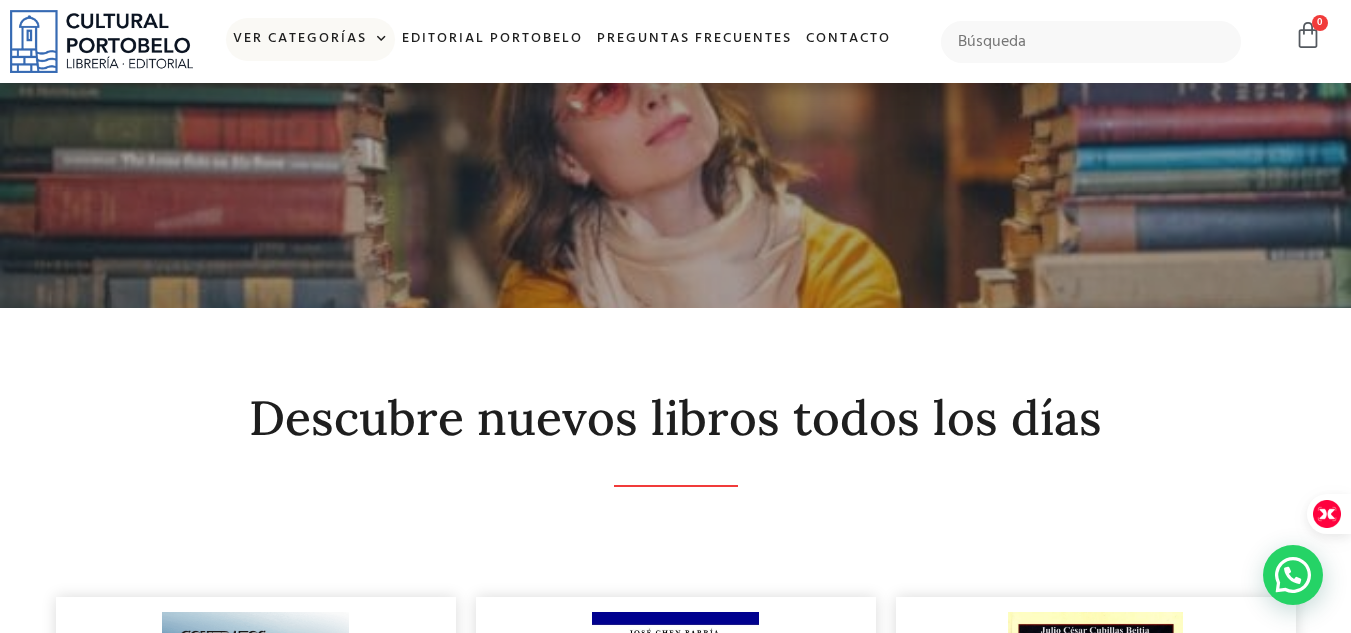 click 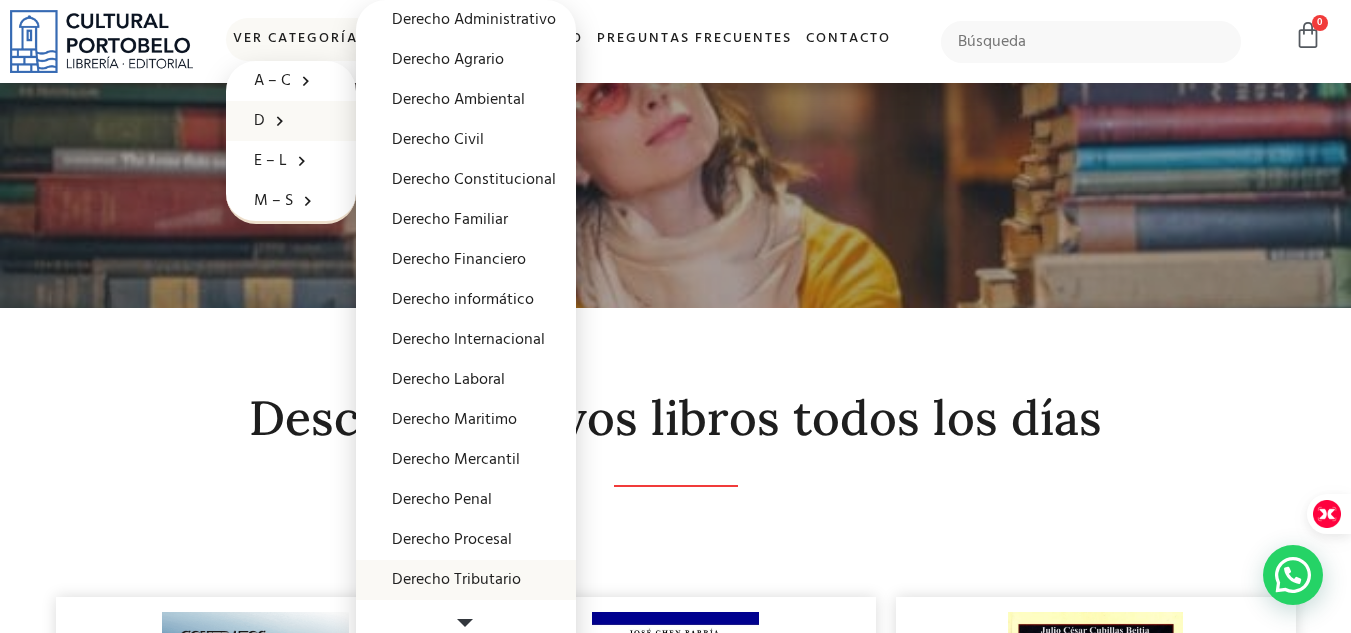 click on "Derecho Tributario" 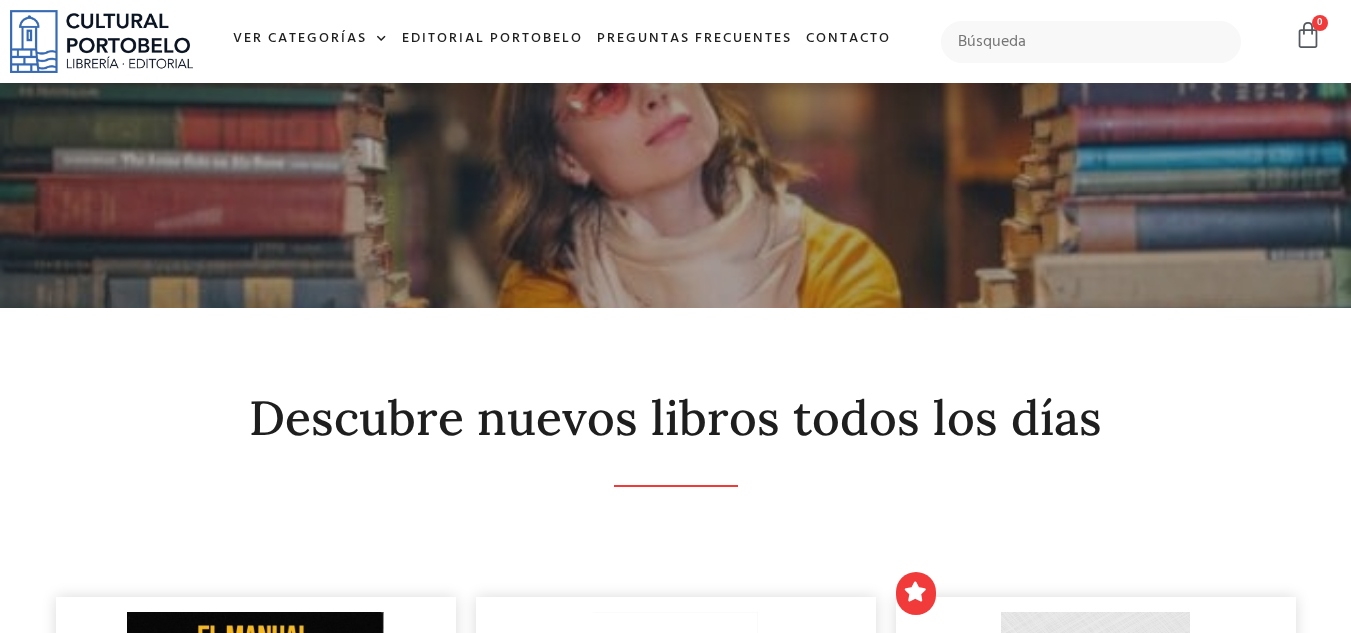 scroll, scrollTop: 0, scrollLeft: 0, axis: both 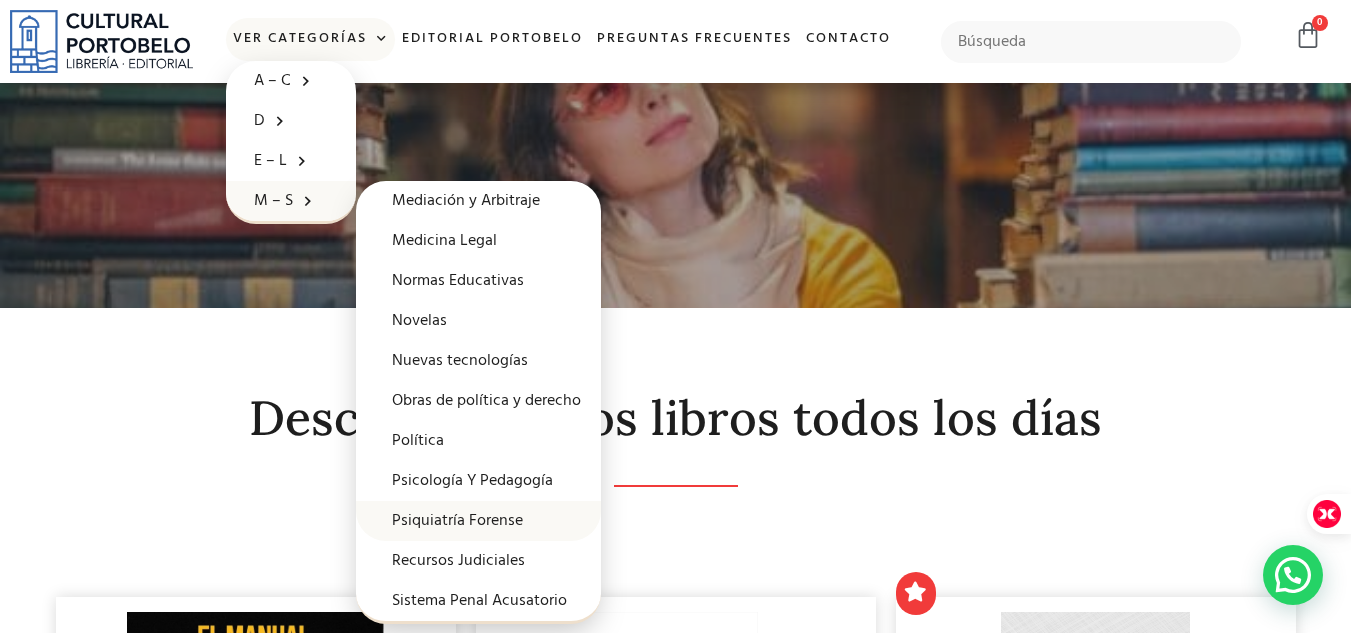 click on "Psiquiatría Forense" 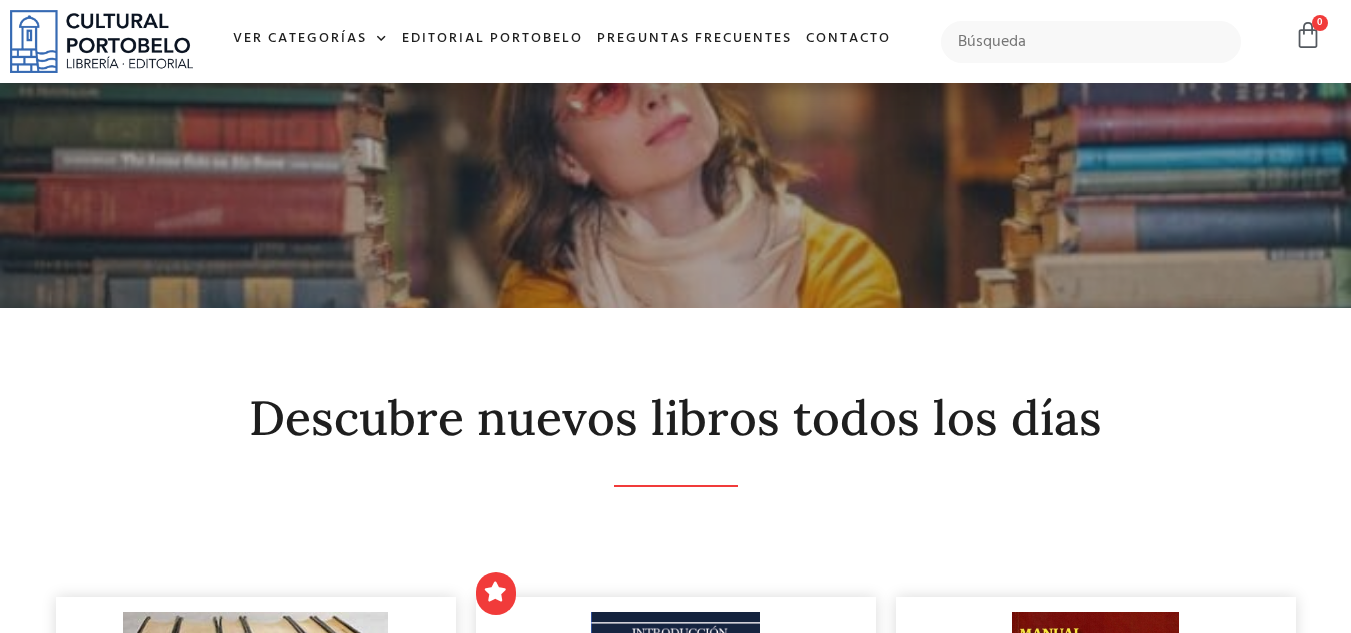 scroll, scrollTop: 0, scrollLeft: 0, axis: both 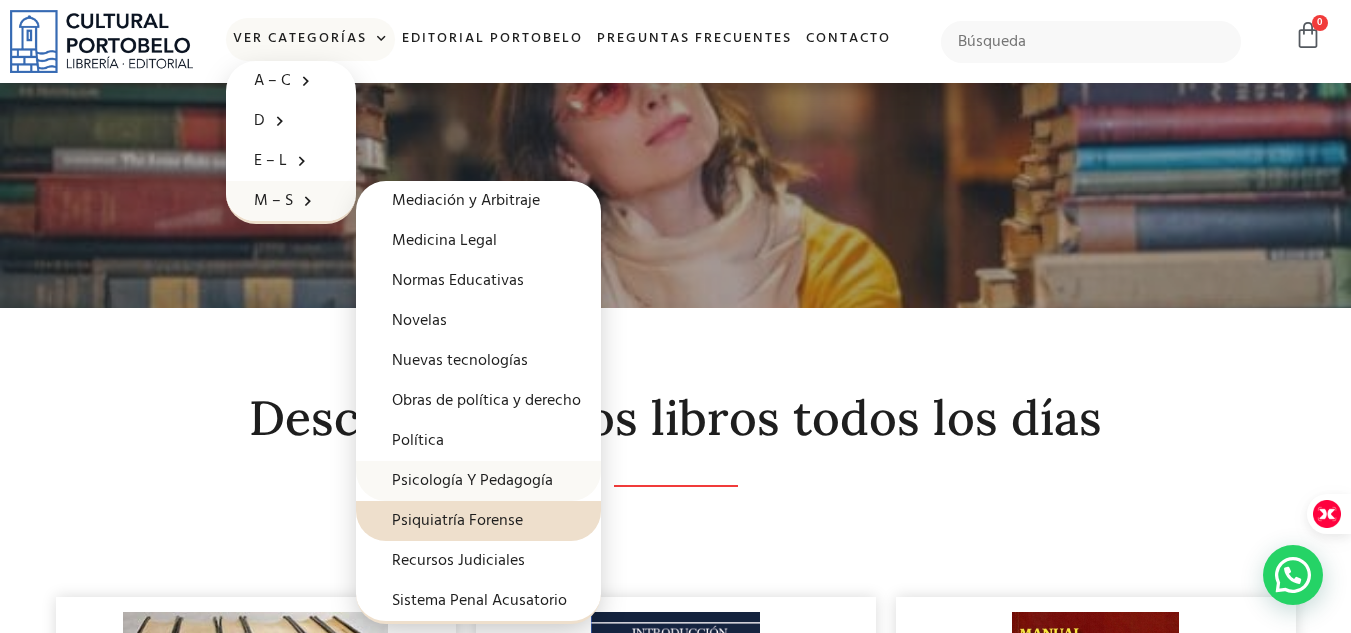 click on "Psicología Y Pedagogía" 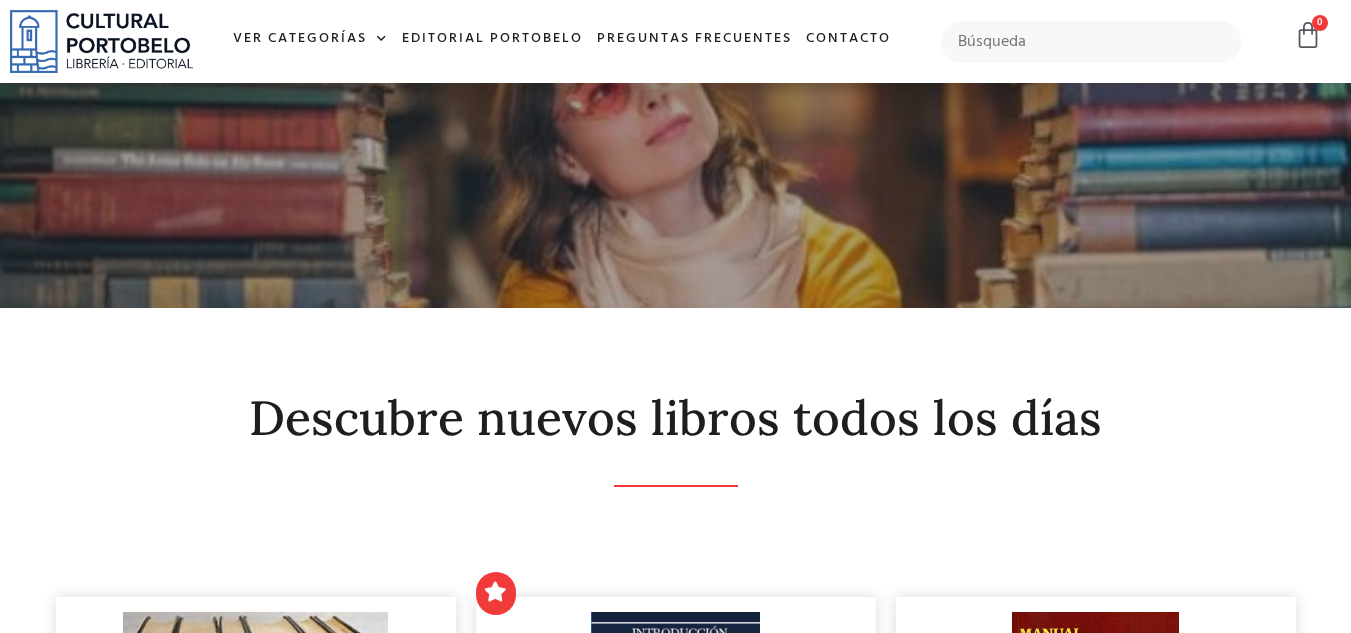 scroll, scrollTop: 0, scrollLeft: 0, axis: both 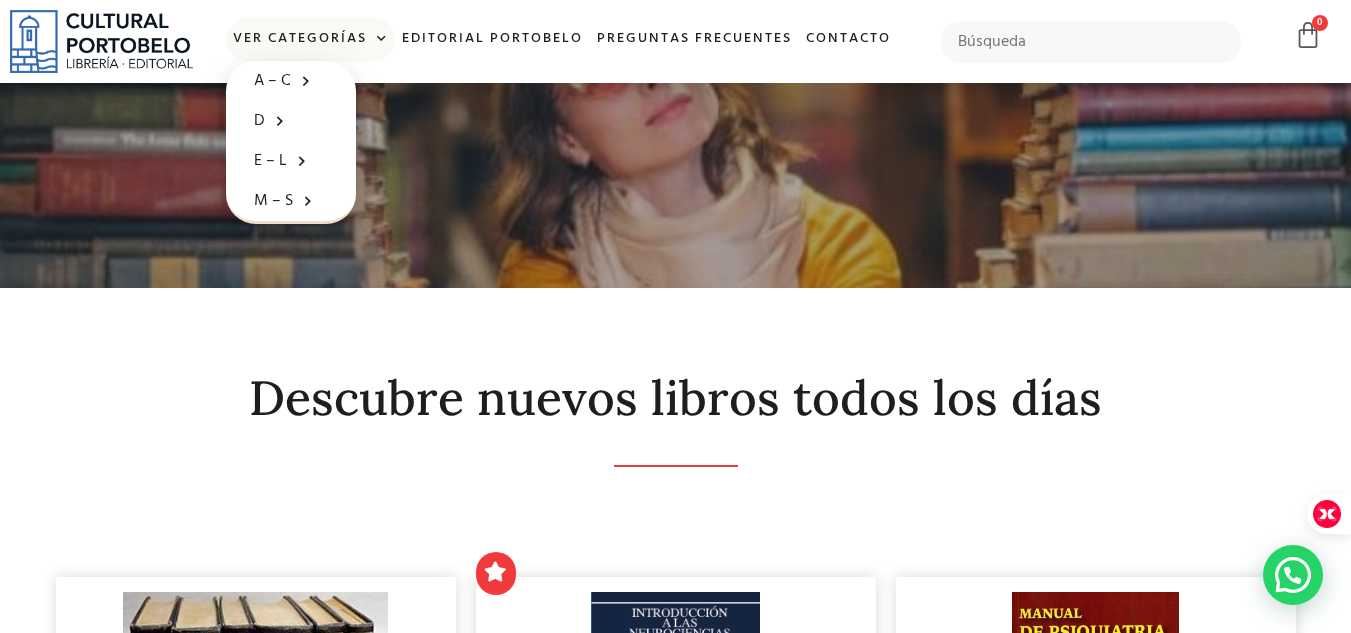click 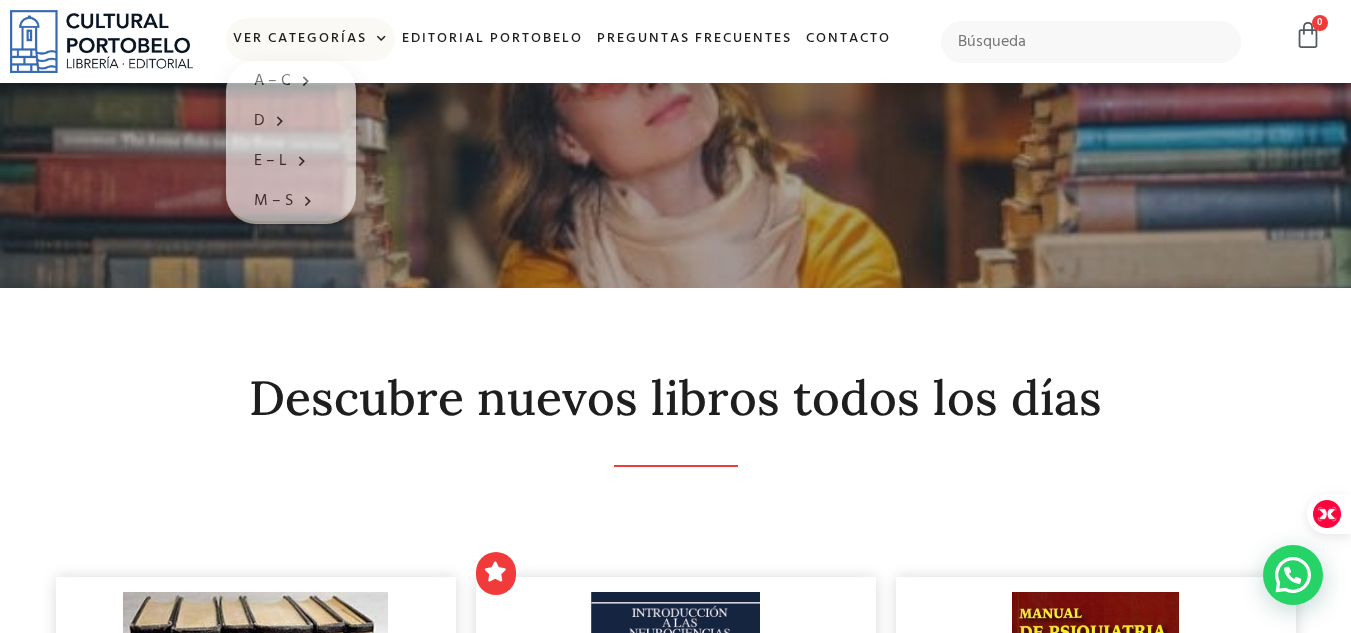 scroll, scrollTop: 0, scrollLeft: 0, axis: both 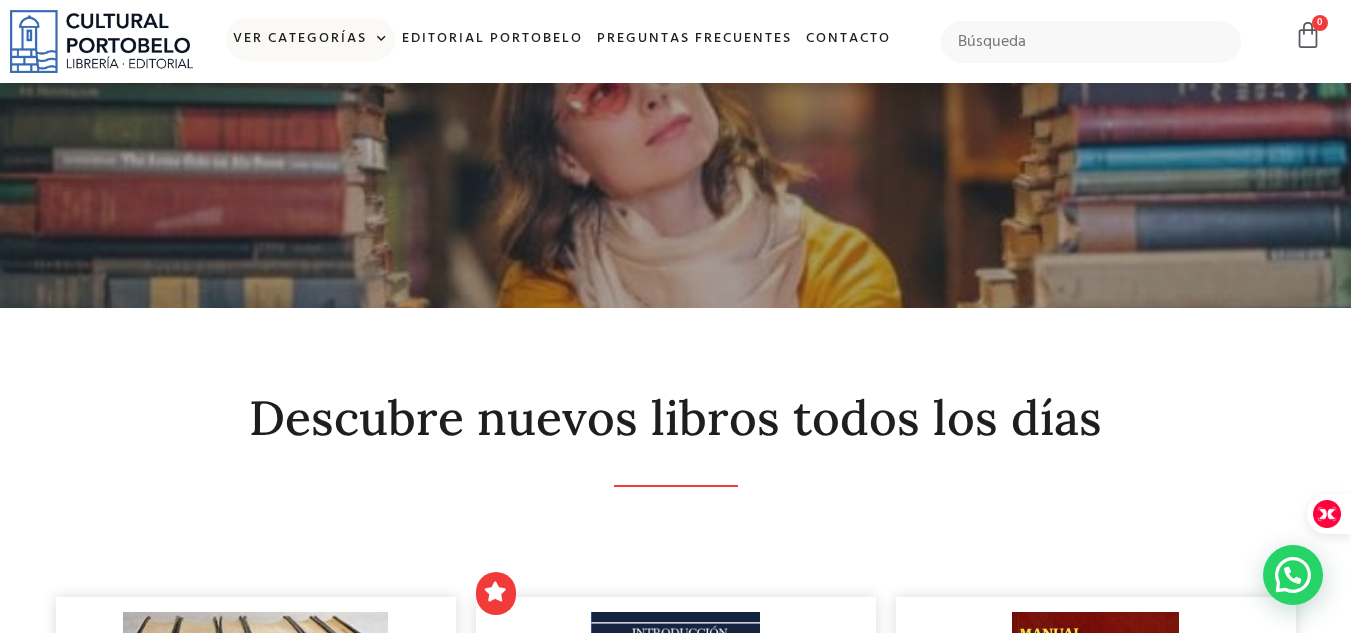 click 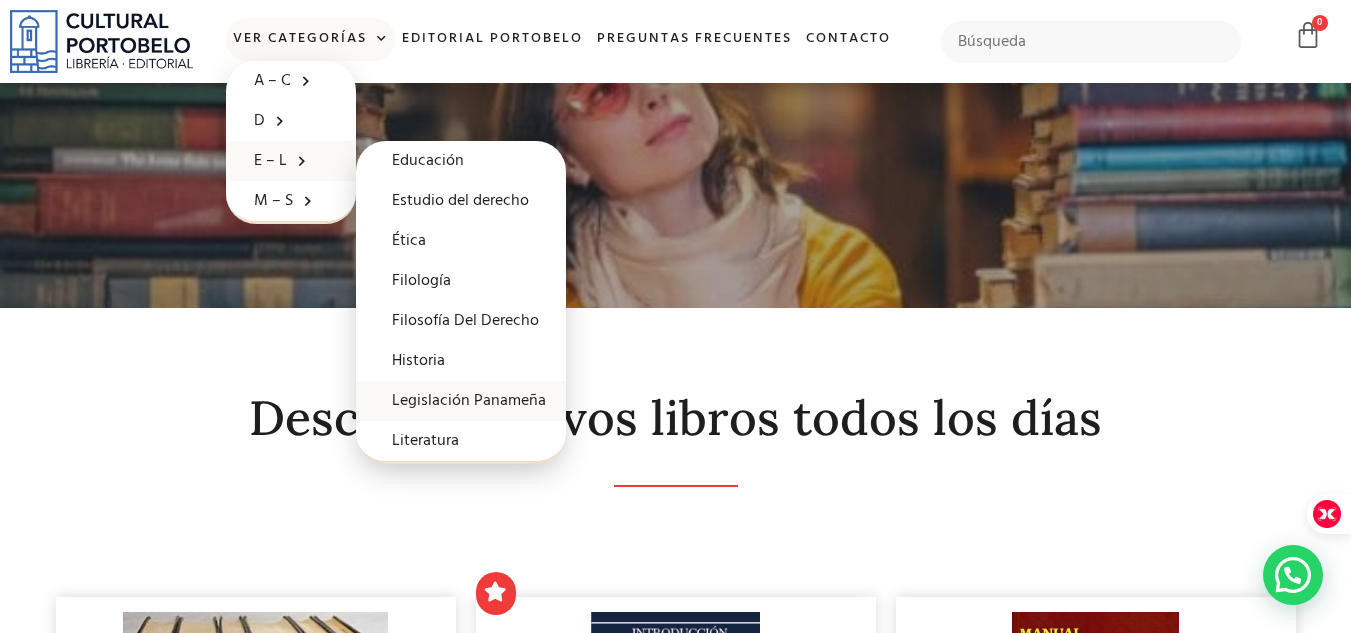 click on "Legislación Panameña" 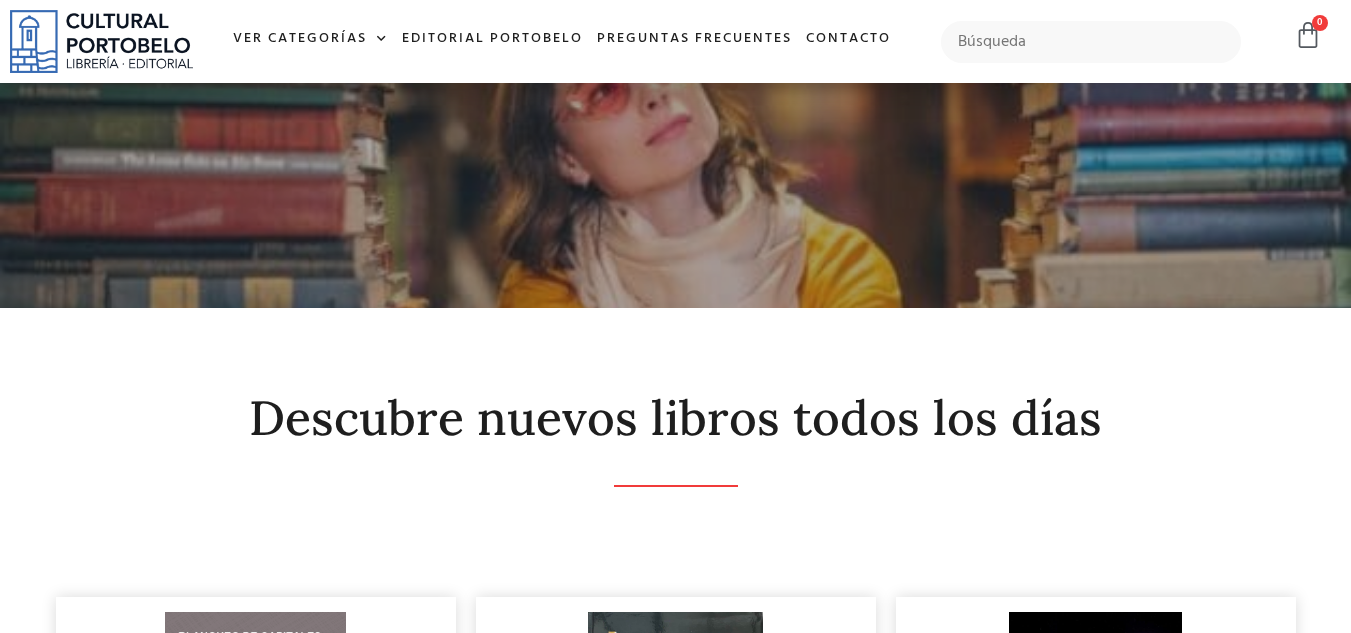 scroll, scrollTop: 0, scrollLeft: 0, axis: both 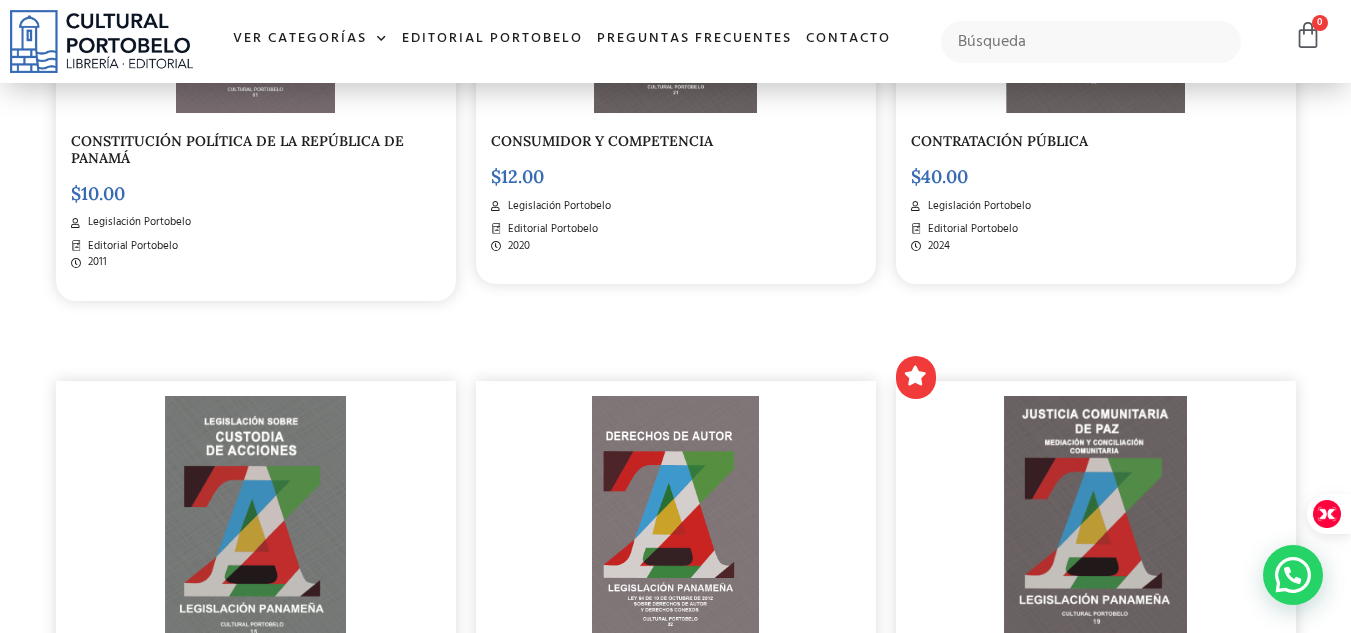 click on "CONTRATACIÓN PÚBLICA
$ 40.00
Legislación Portobelo
Editorial Portobelo
2024" at bounding box center [1096, 64] 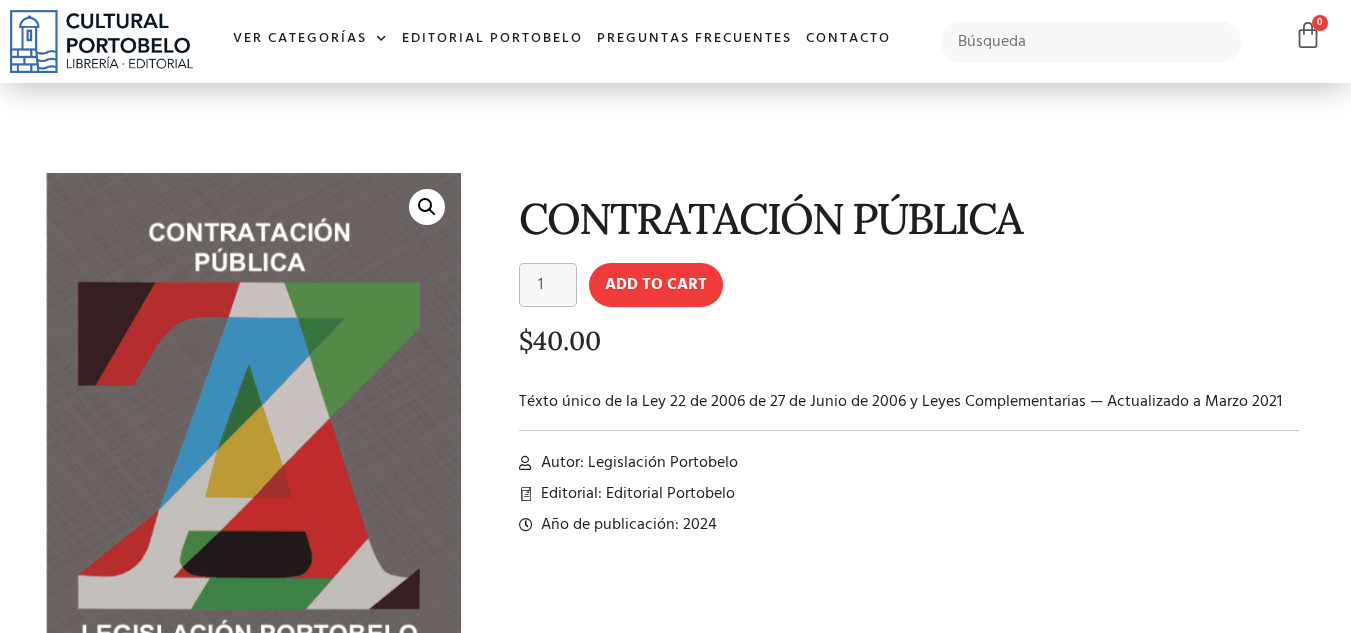 scroll, scrollTop: 0, scrollLeft: 0, axis: both 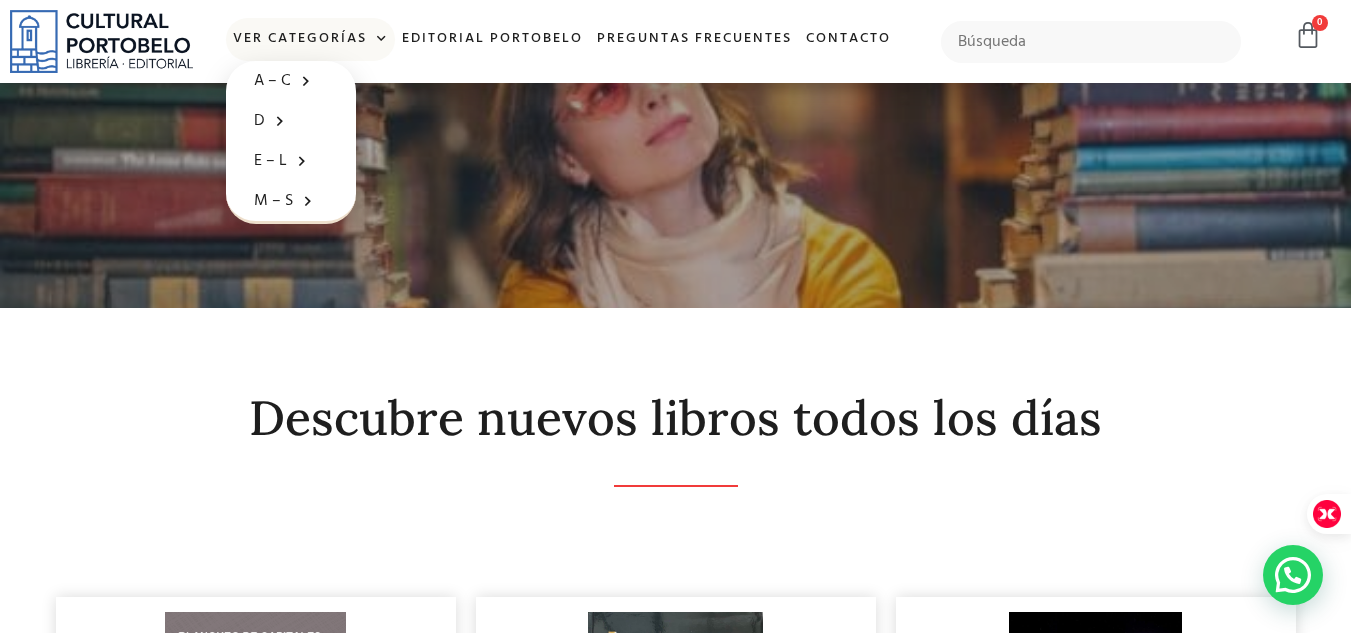 click 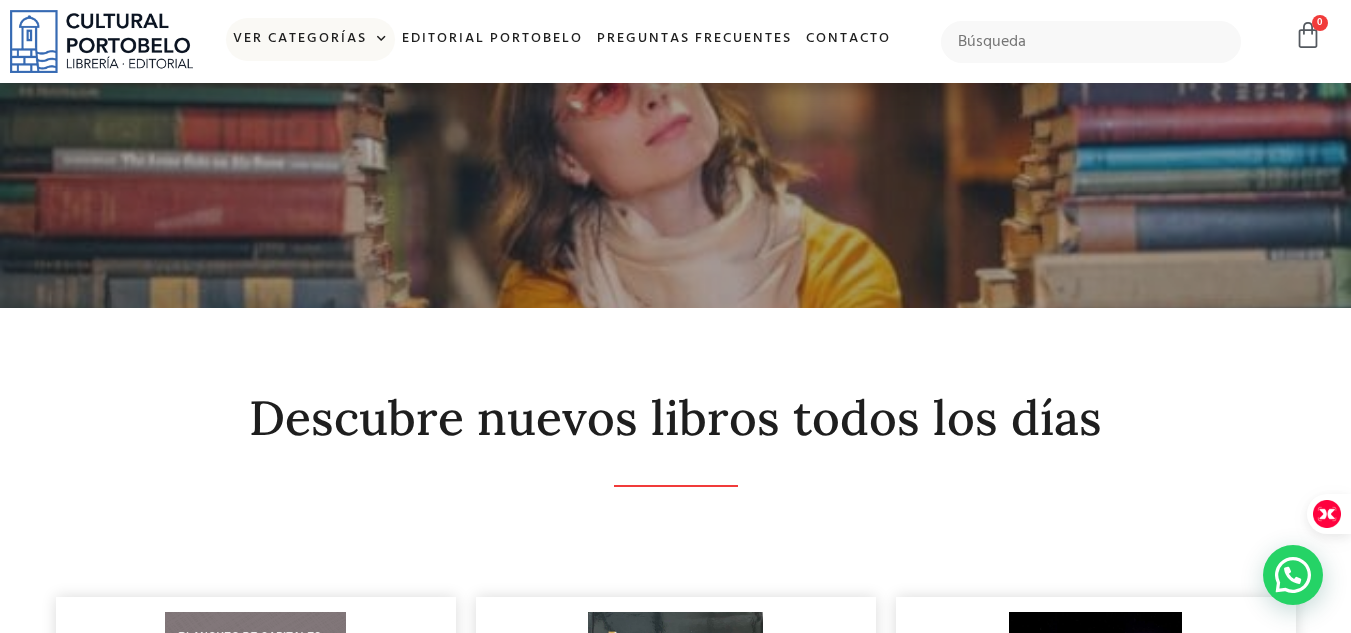 click 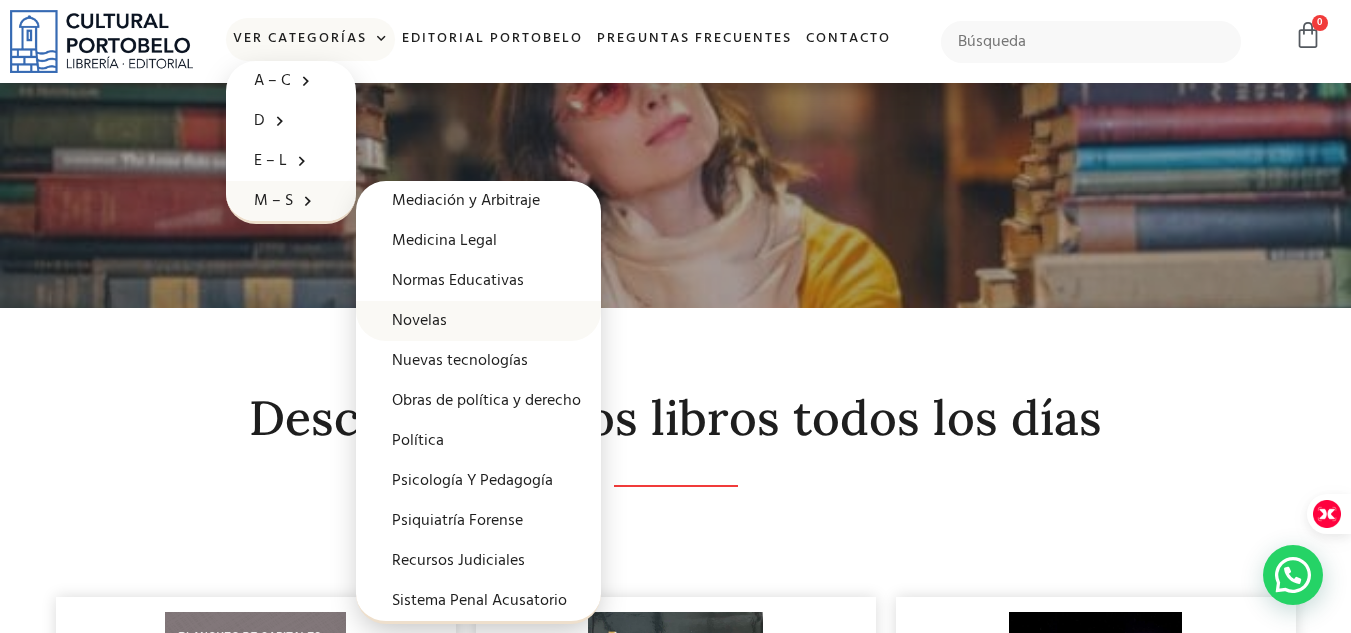 click on "Novelas" 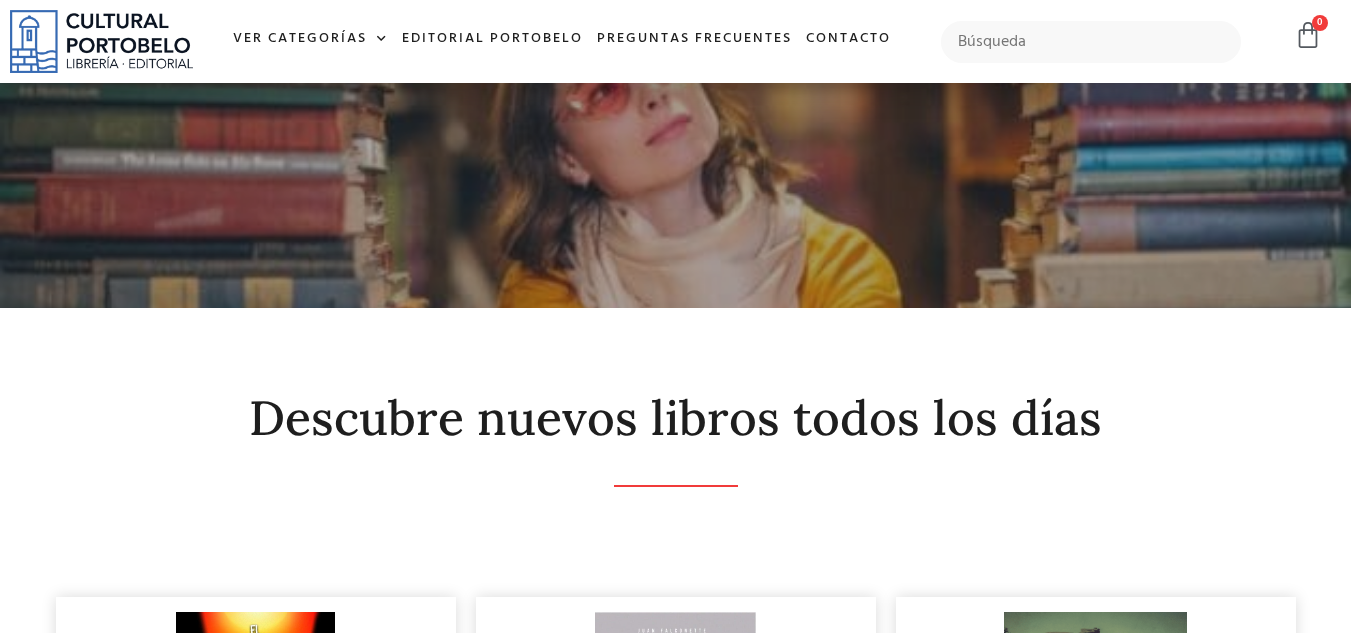 scroll, scrollTop: 0, scrollLeft: 0, axis: both 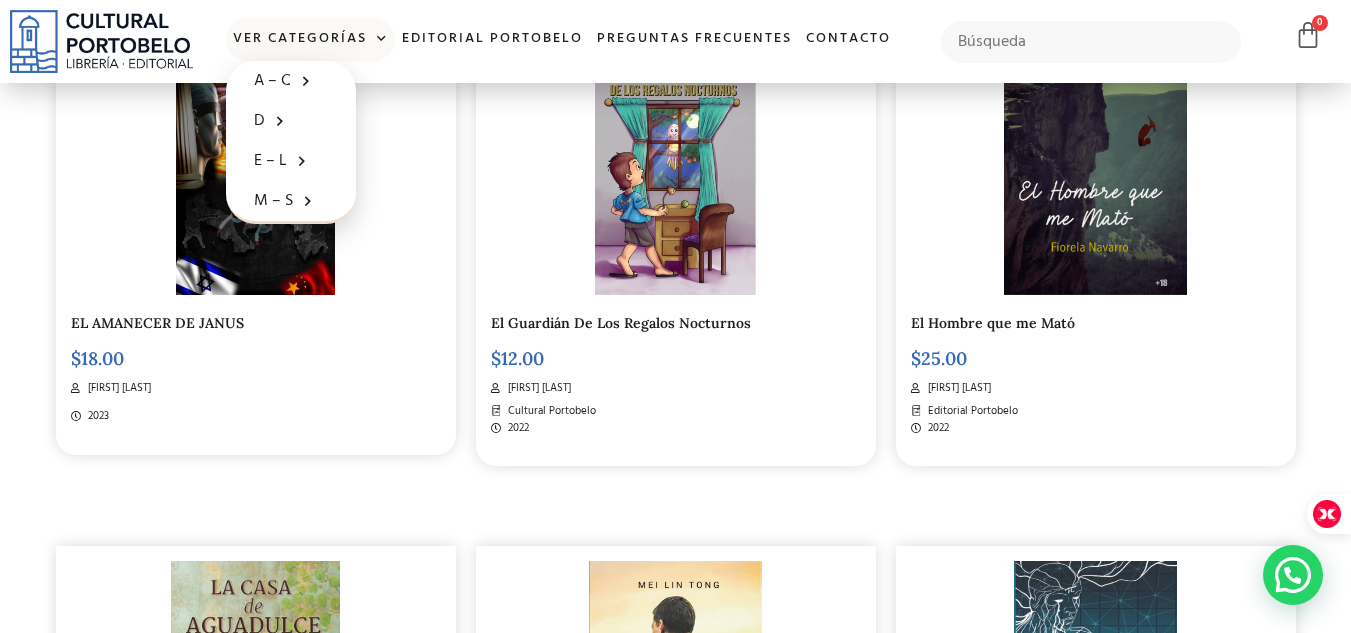 click 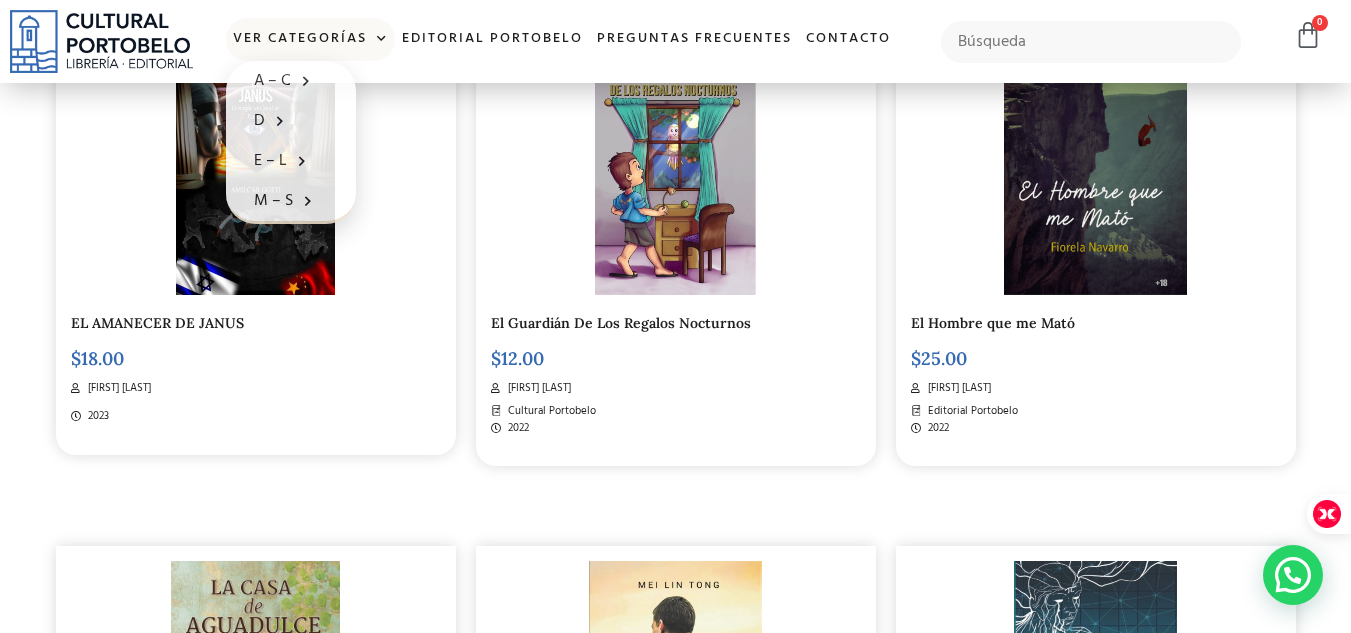 scroll, scrollTop: 0, scrollLeft: 0, axis: both 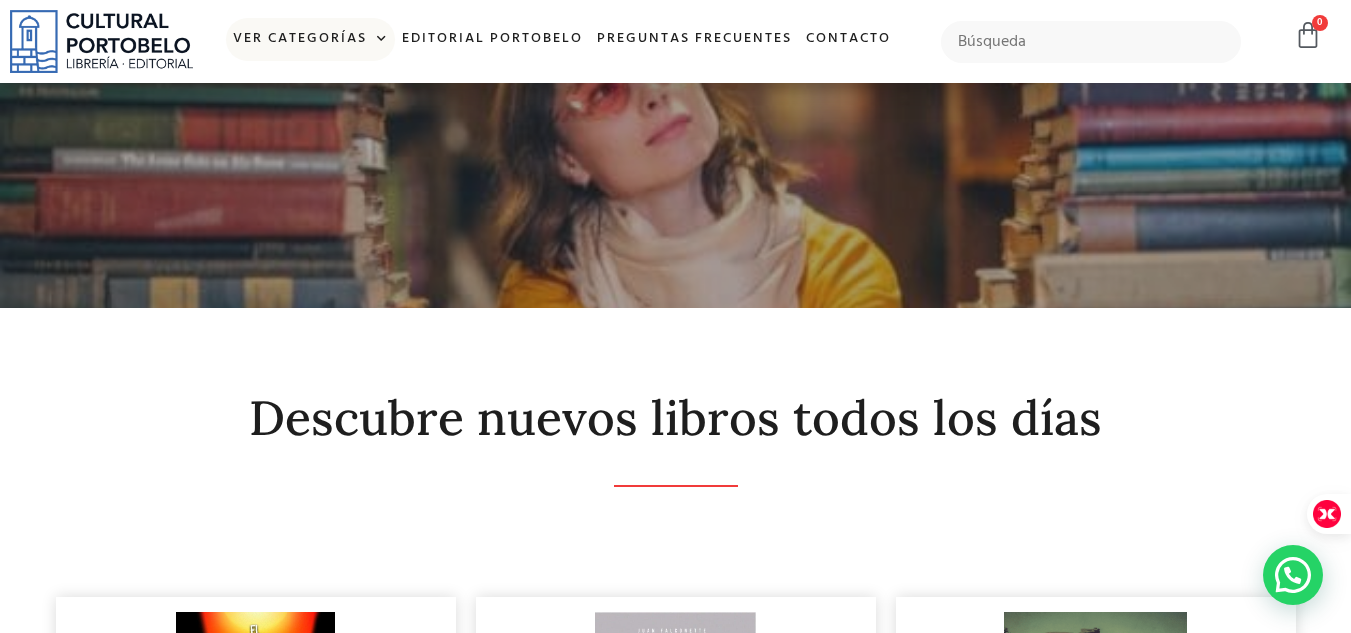 click 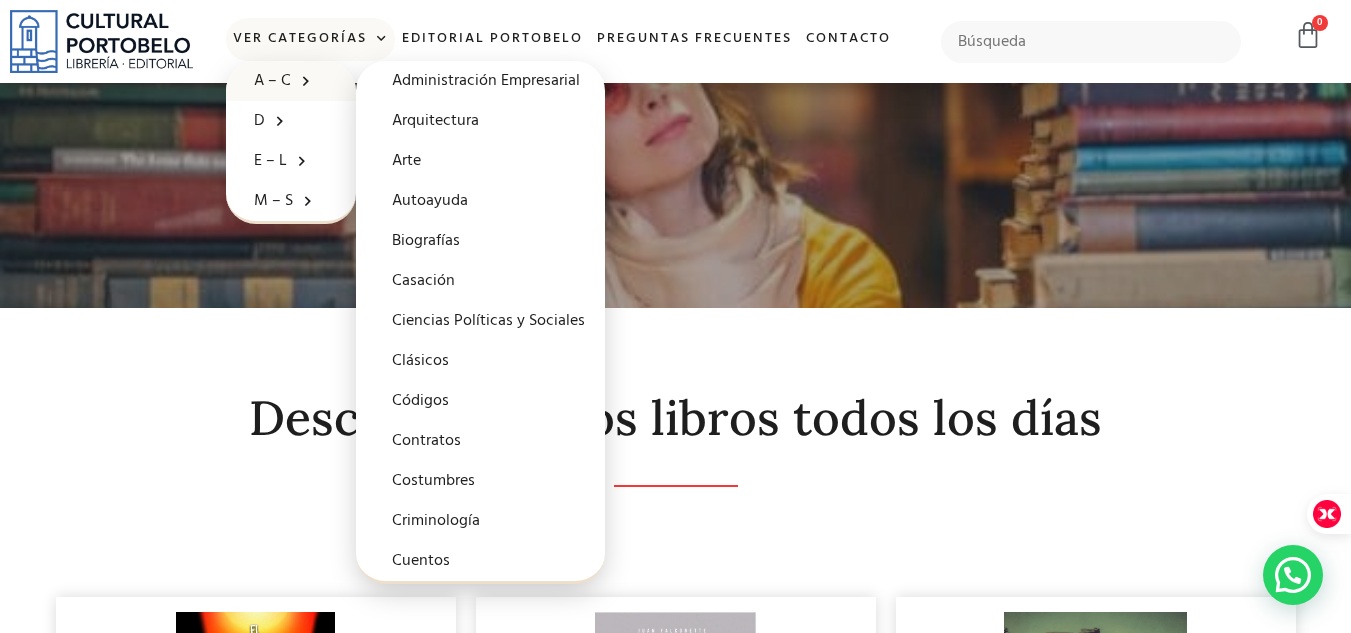click on "A – C" 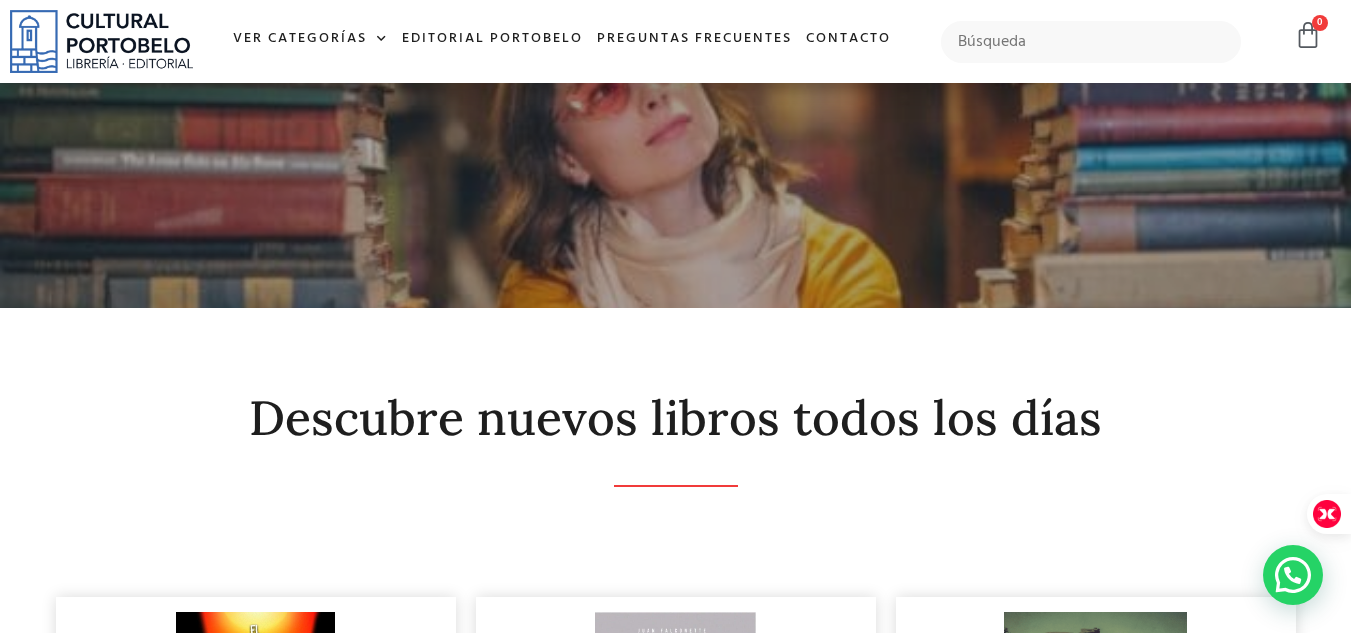 click on "Ver Categorías
A – C
Administración Empresarial
Arquitectura
Arte
Autoayuda
Biografías
Casación
Ciencias Políticas y Sociales
Clásicos
Códigos
Contratos
Costumbres
Criminología
Cuentos
D
Derecho Administrativo
Derecho Agrario
Derecho Ambiental
Derecho Civil
Derecho Constitucional
Derecho Familiar
Derecho Financiero
Derecho informático
Derecho Internacional
Derecho Laboral
Derecho Maritimo
Derecho Mercantil
Derecho Penal
Derecho Procesal
Derecho Tributario
Derechos Humanos
Documentos Legales
E – L
Educación
Estudio del derecho
Ética
Filología
Filosofía Del Derecho
Historia
Legislación Panameña
Literatura
M – S
Mediación y Arbitraje
Medicina Legal
Normas Educativas
Novelas
Nuevas tecnologías
Obras de política y derecho
Política" at bounding box center (562, 41) 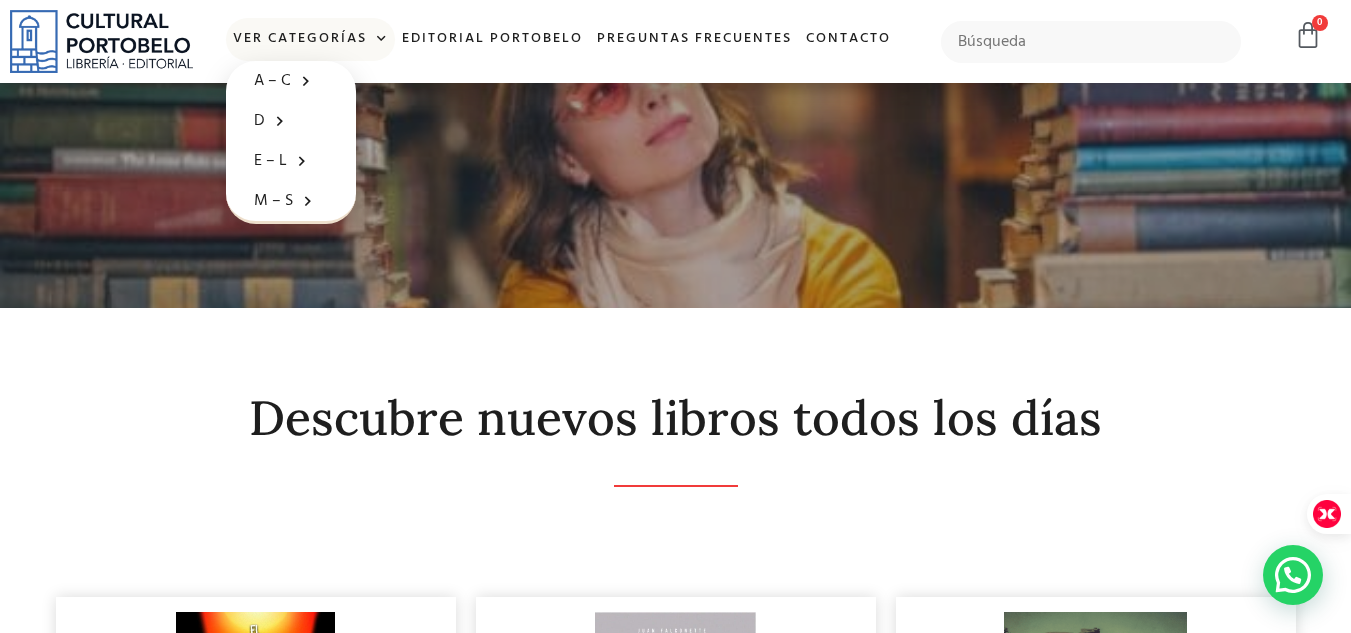 click 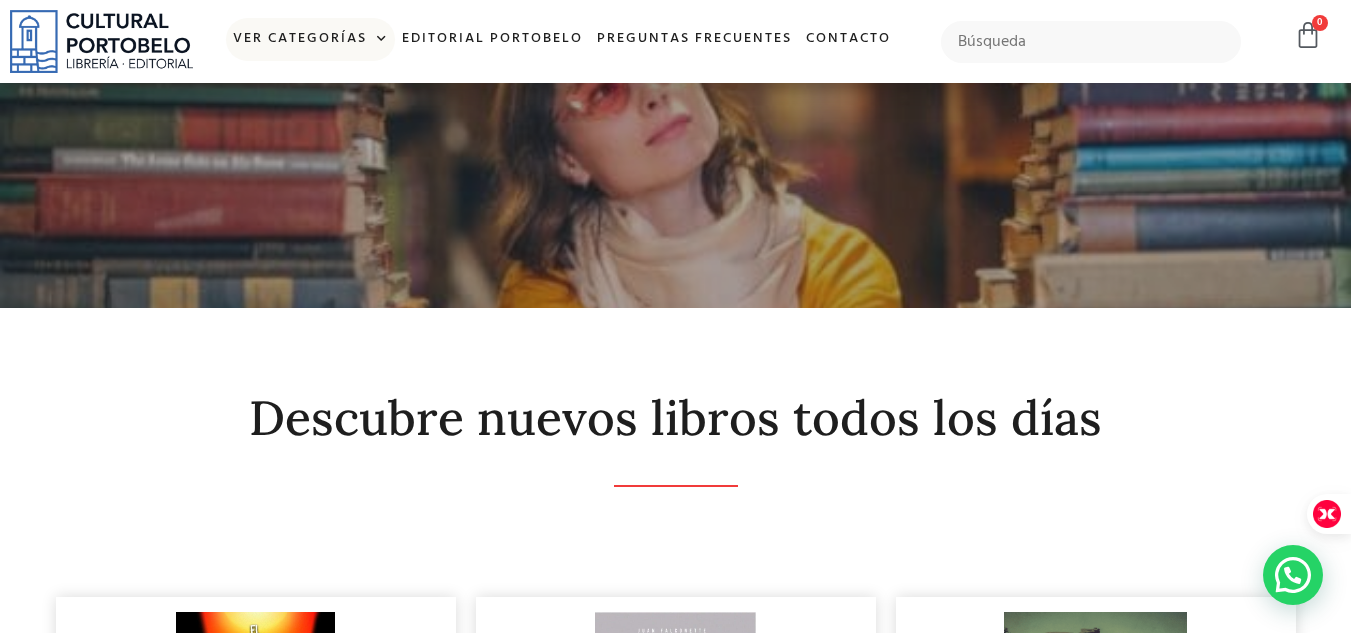 click 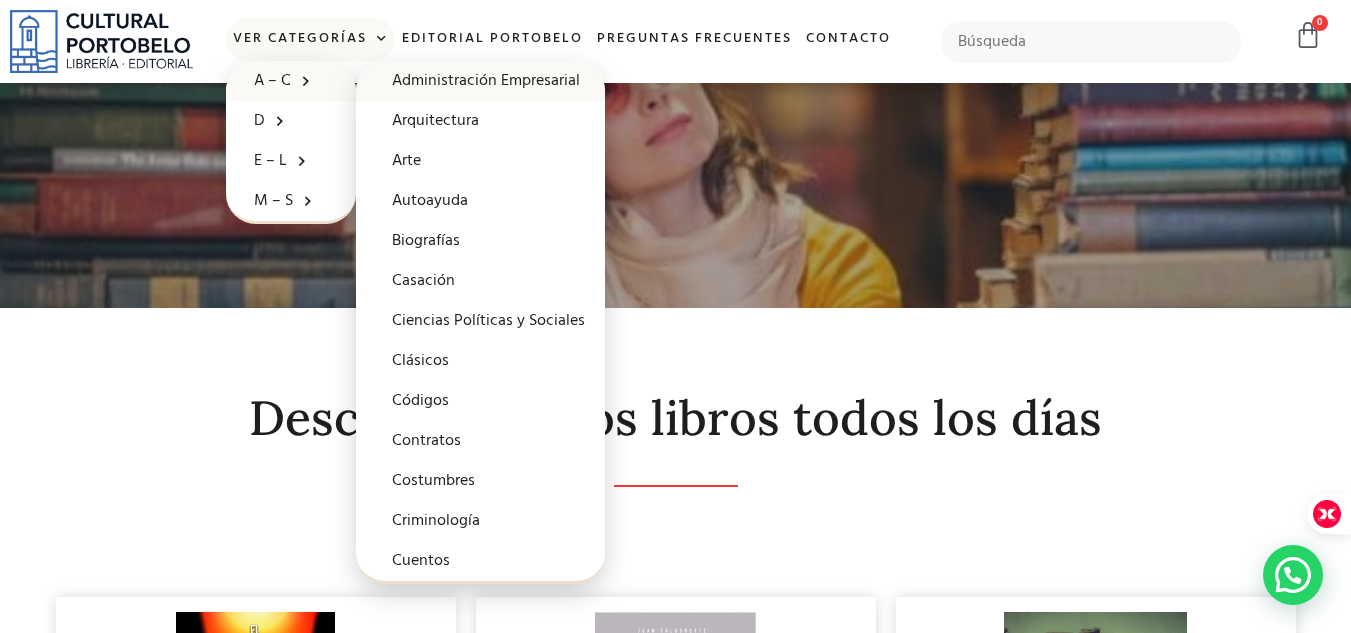 click on "Administración Empresarial" 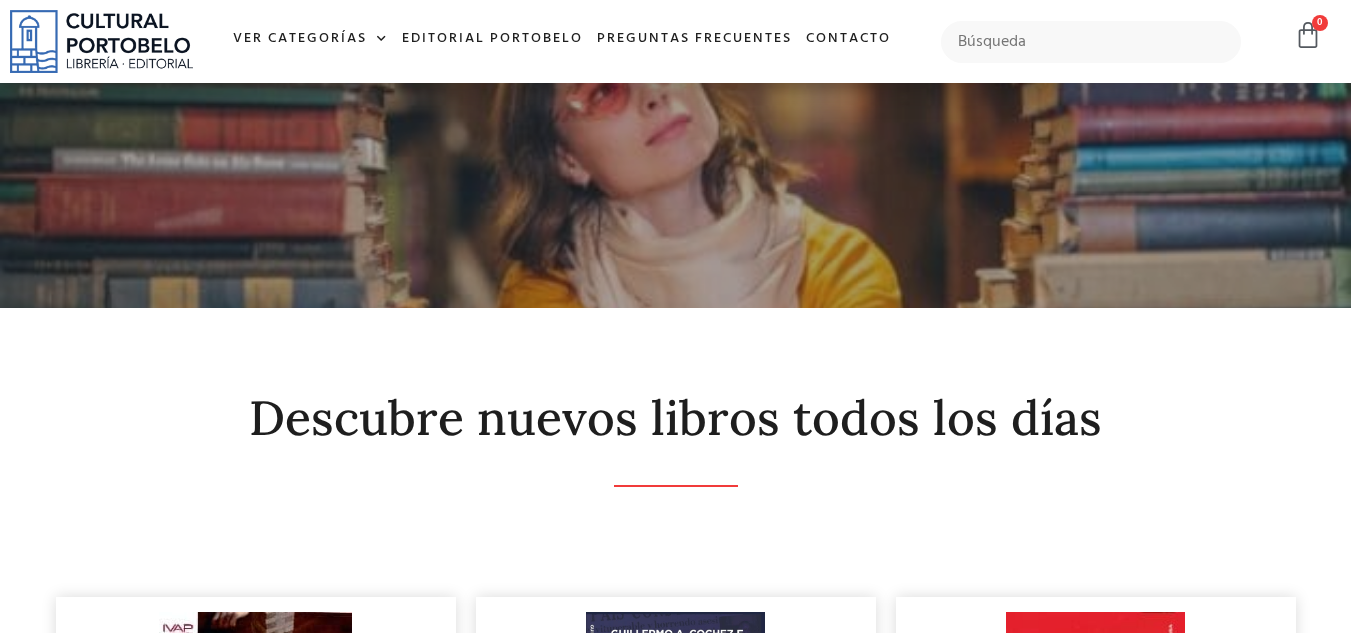scroll, scrollTop: 0, scrollLeft: 0, axis: both 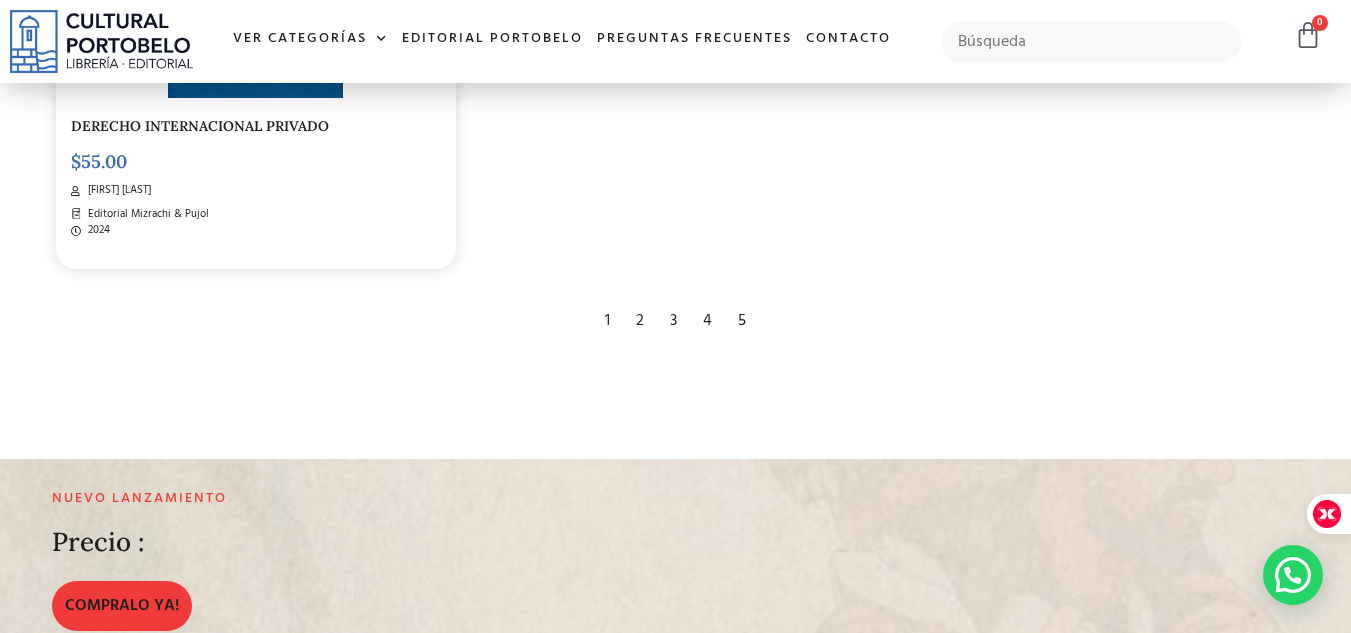 click on "2" at bounding box center (640, 321) 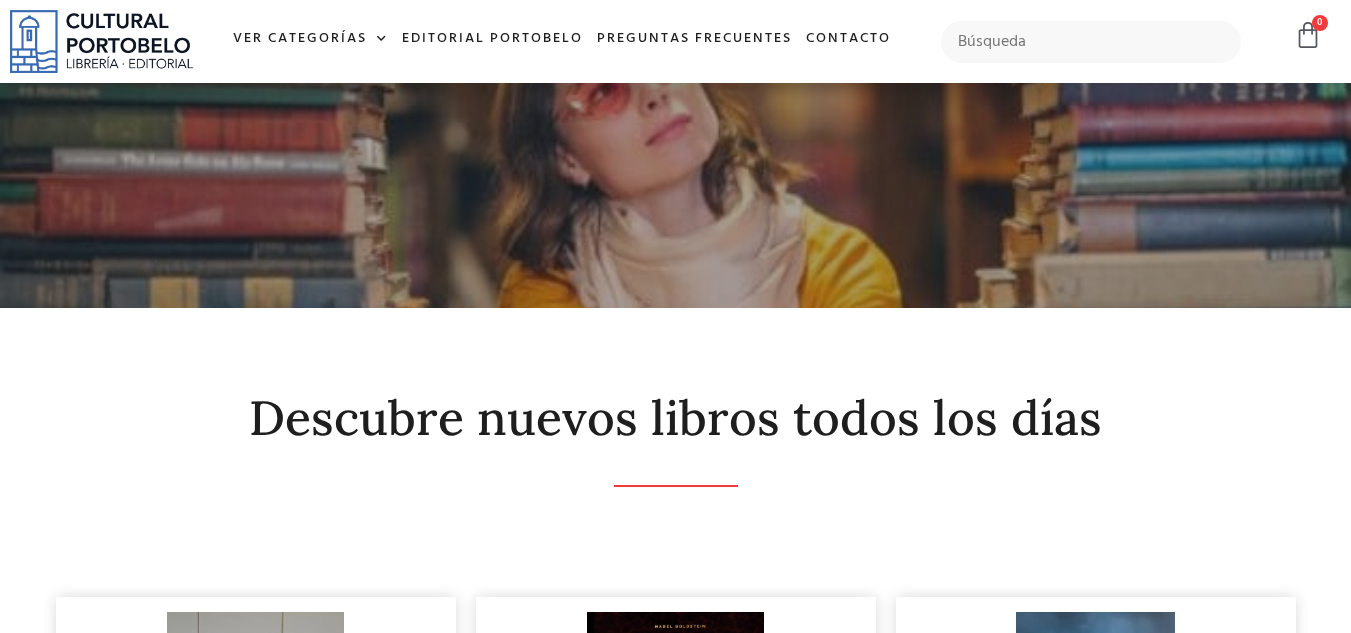scroll, scrollTop: 0, scrollLeft: 0, axis: both 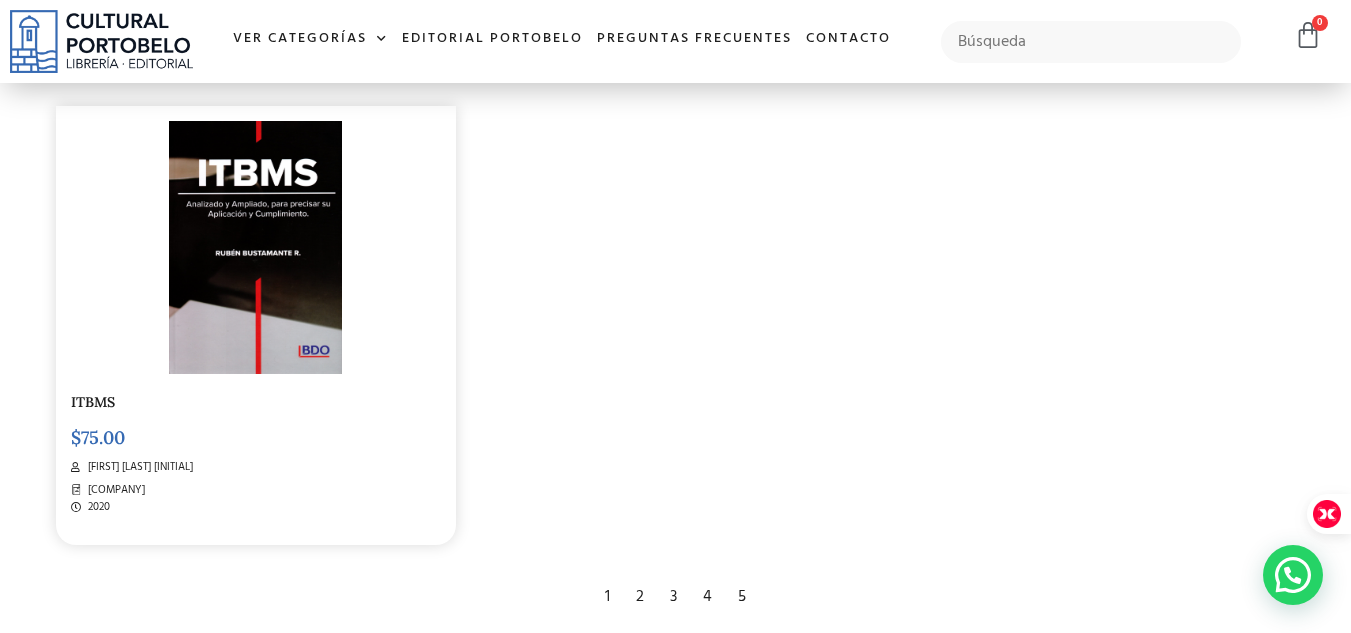 click at bounding box center [255, 247] 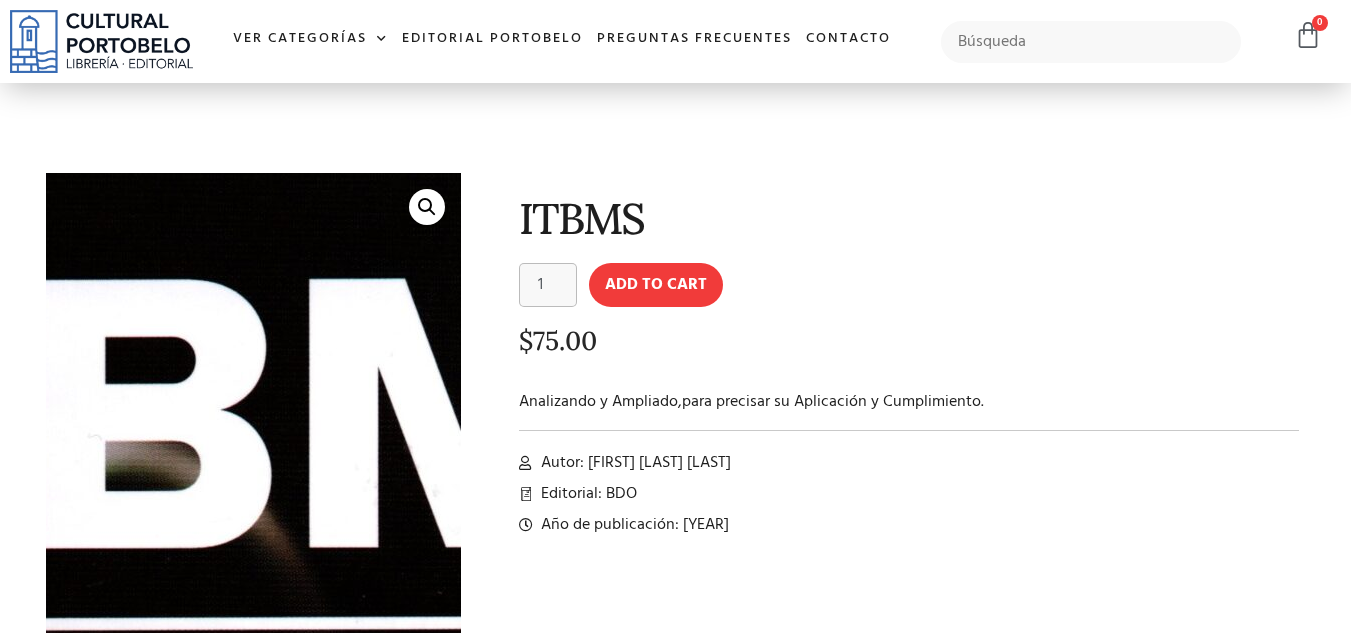 scroll, scrollTop: 0, scrollLeft: 0, axis: both 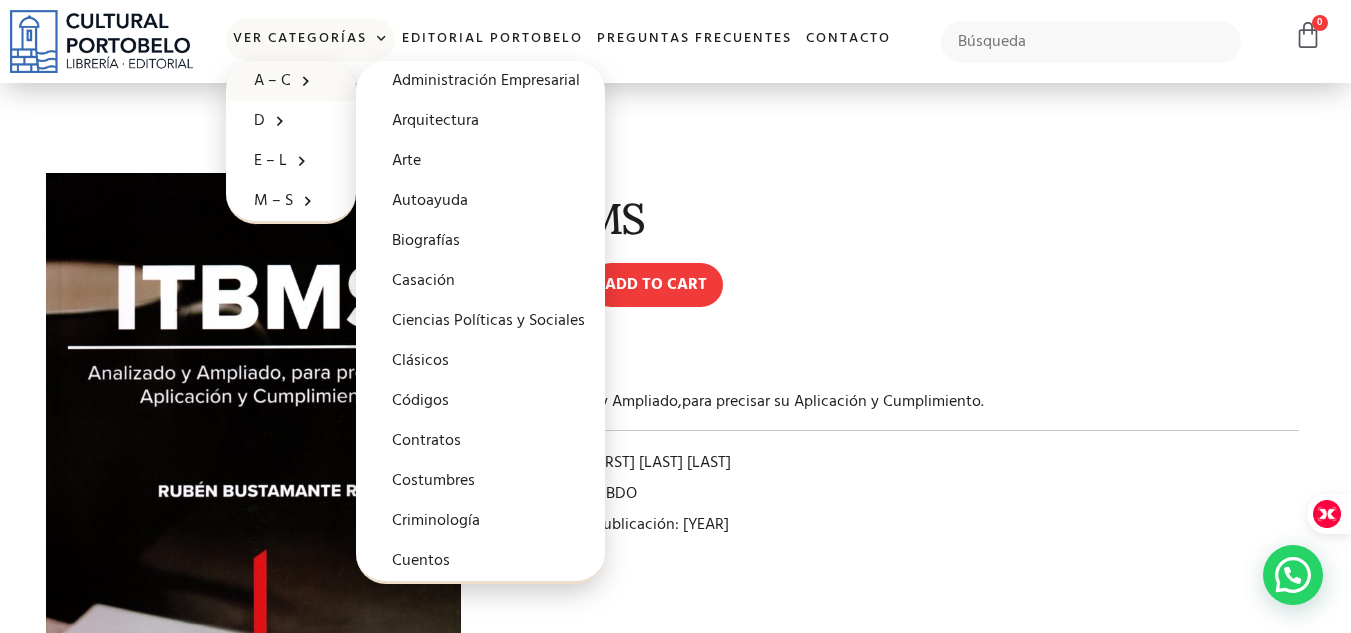 click 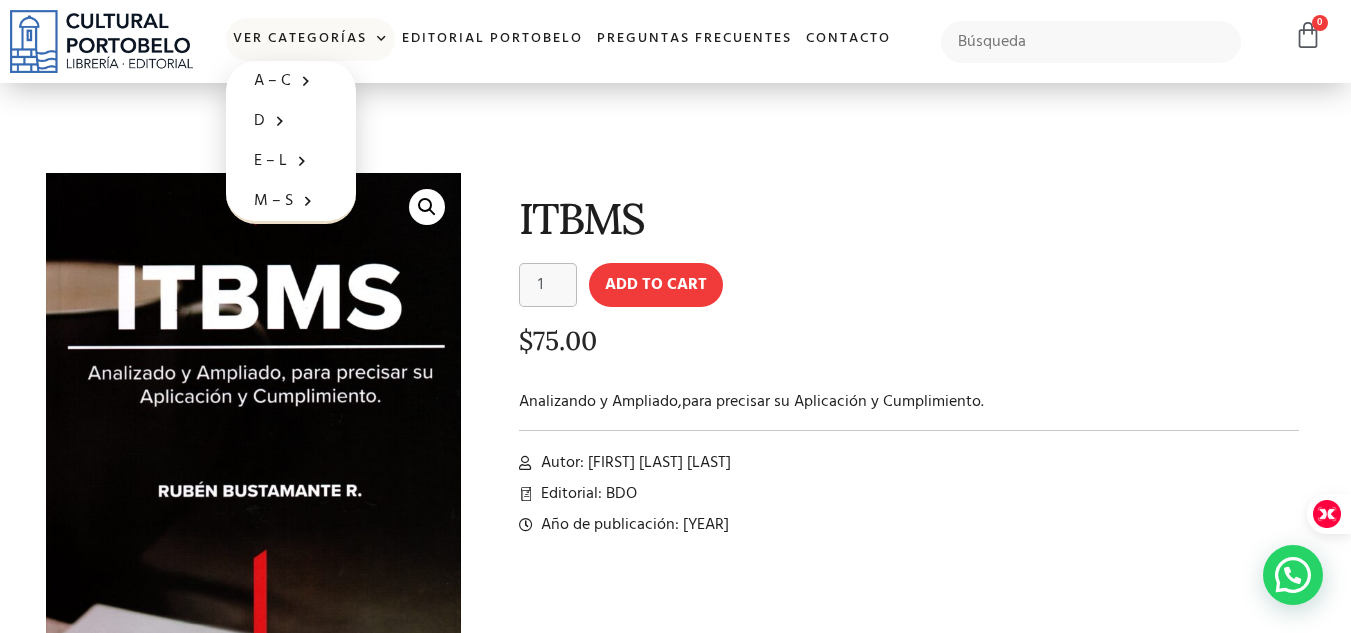 click 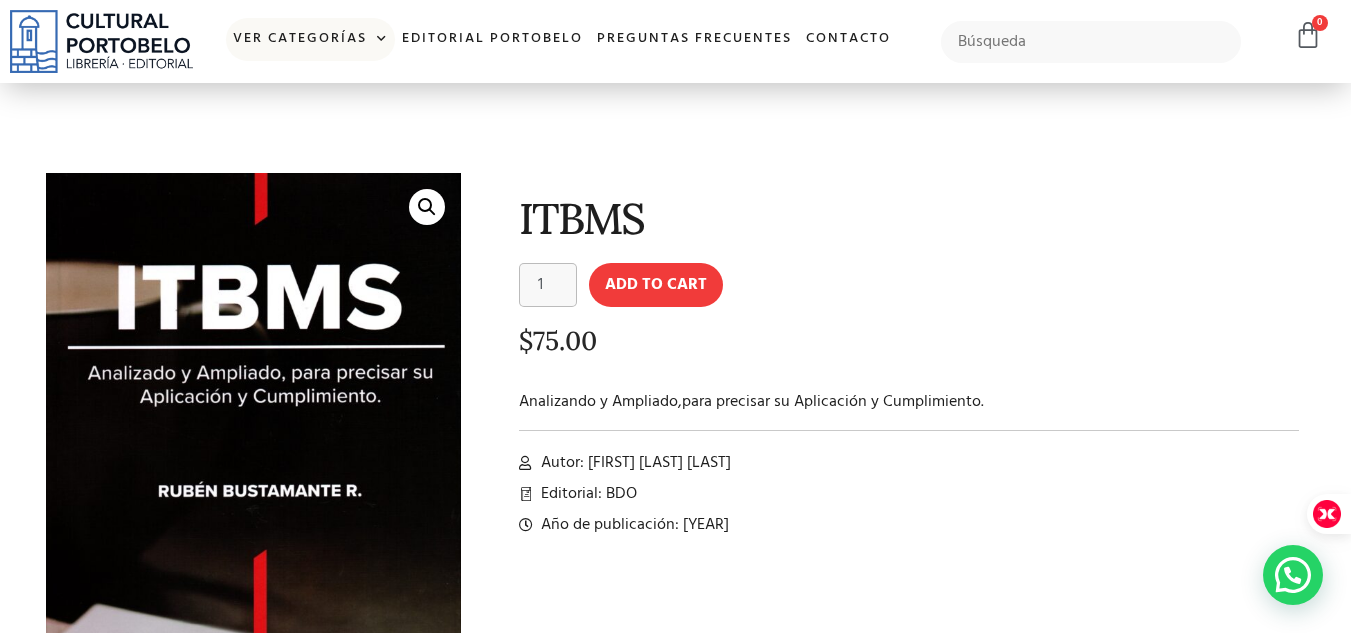 click 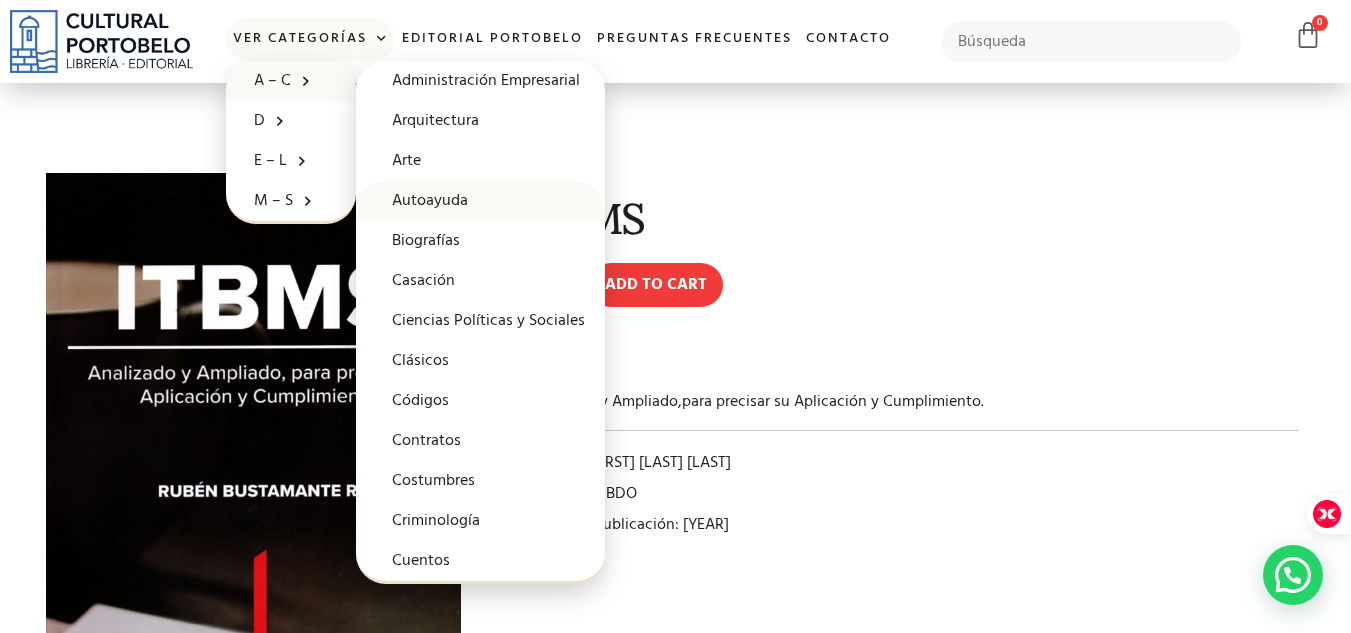 click on "Autoayuda" 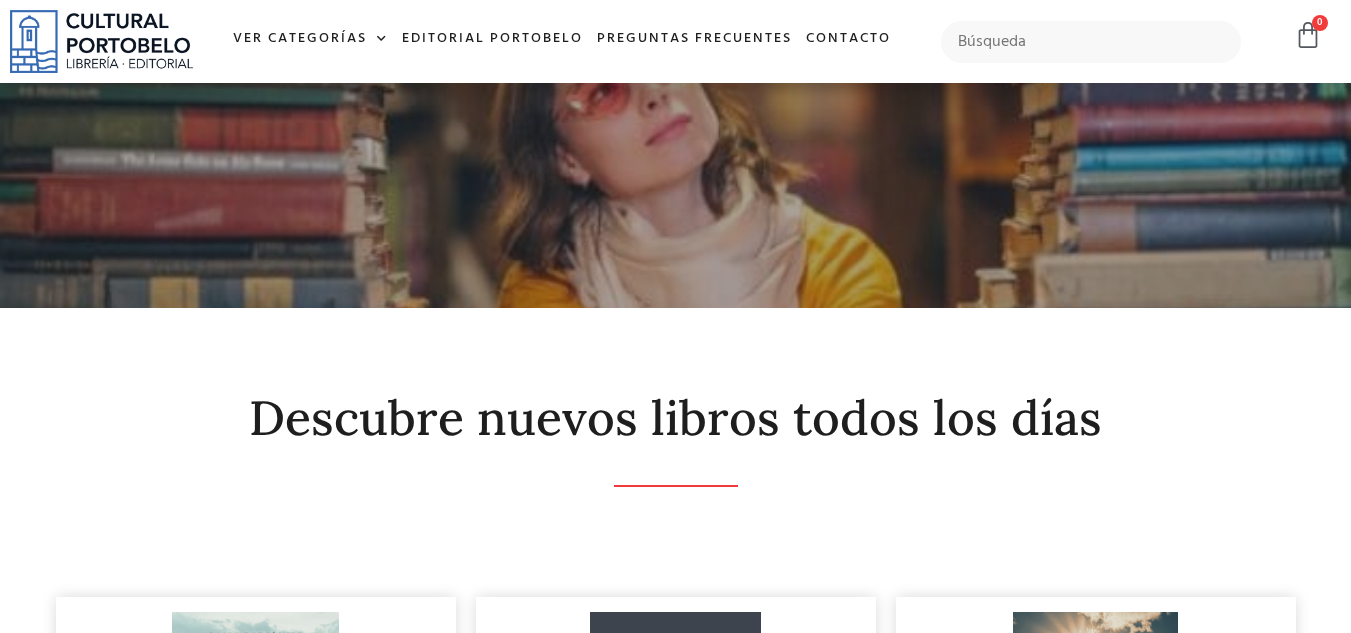 scroll, scrollTop: 0, scrollLeft: 0, axis: both 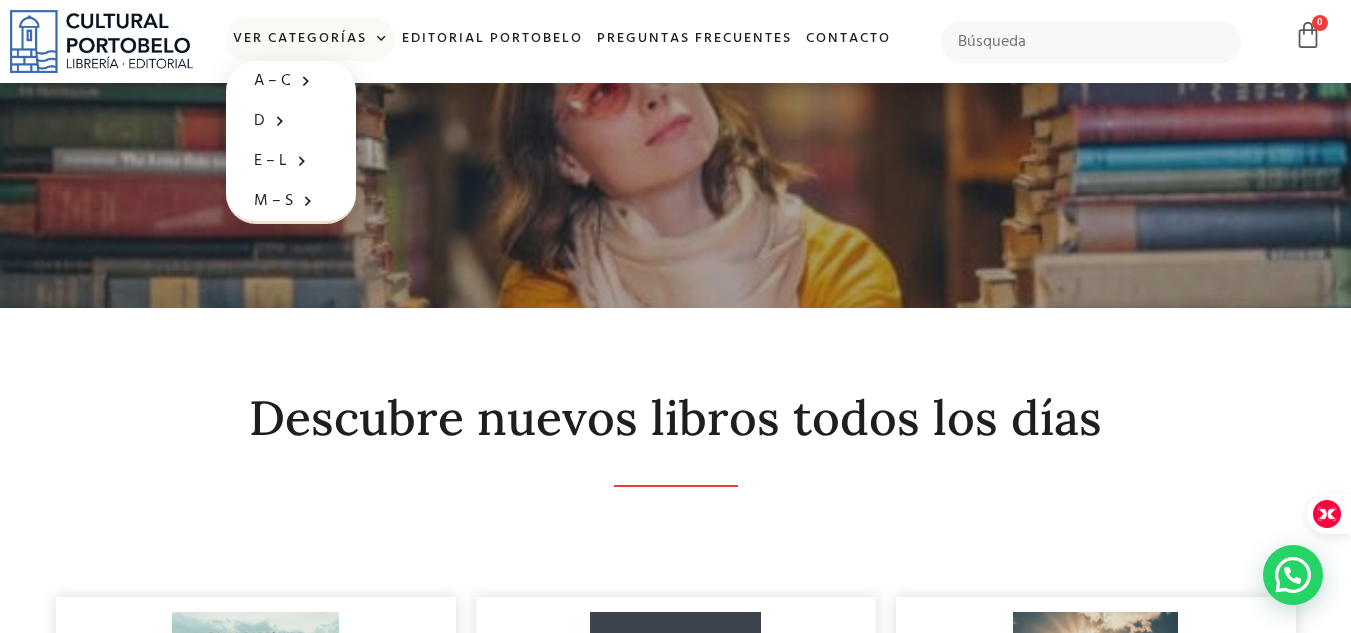 click 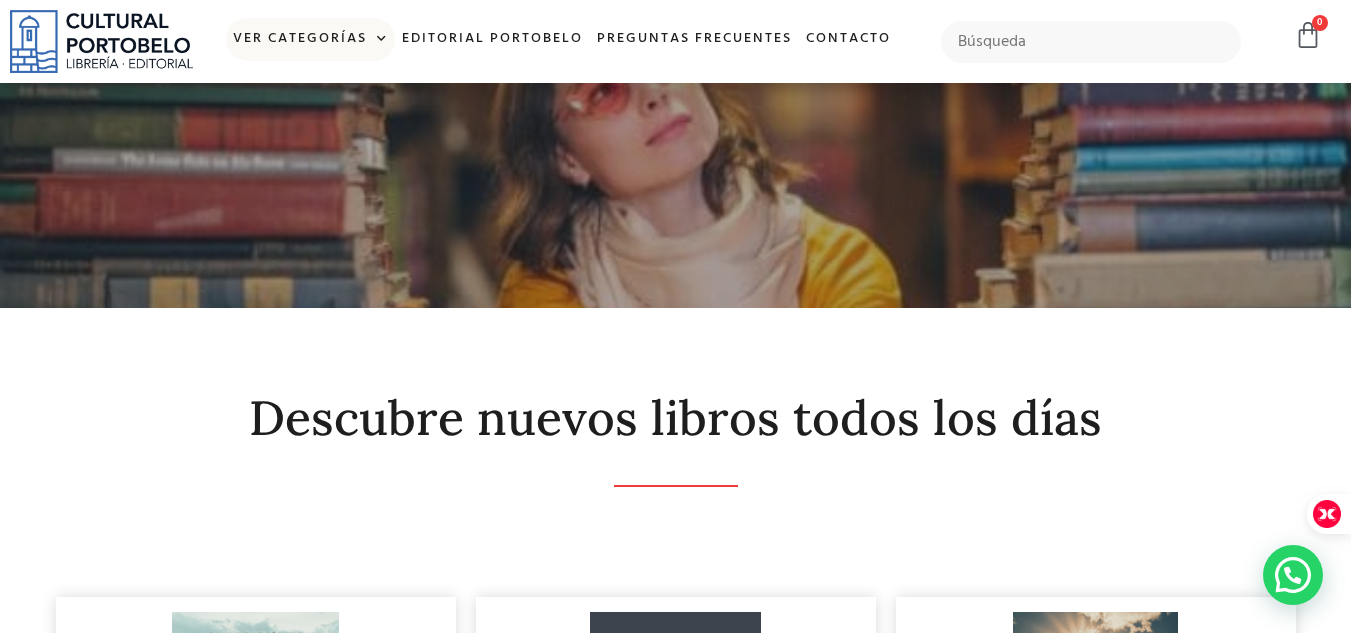 click 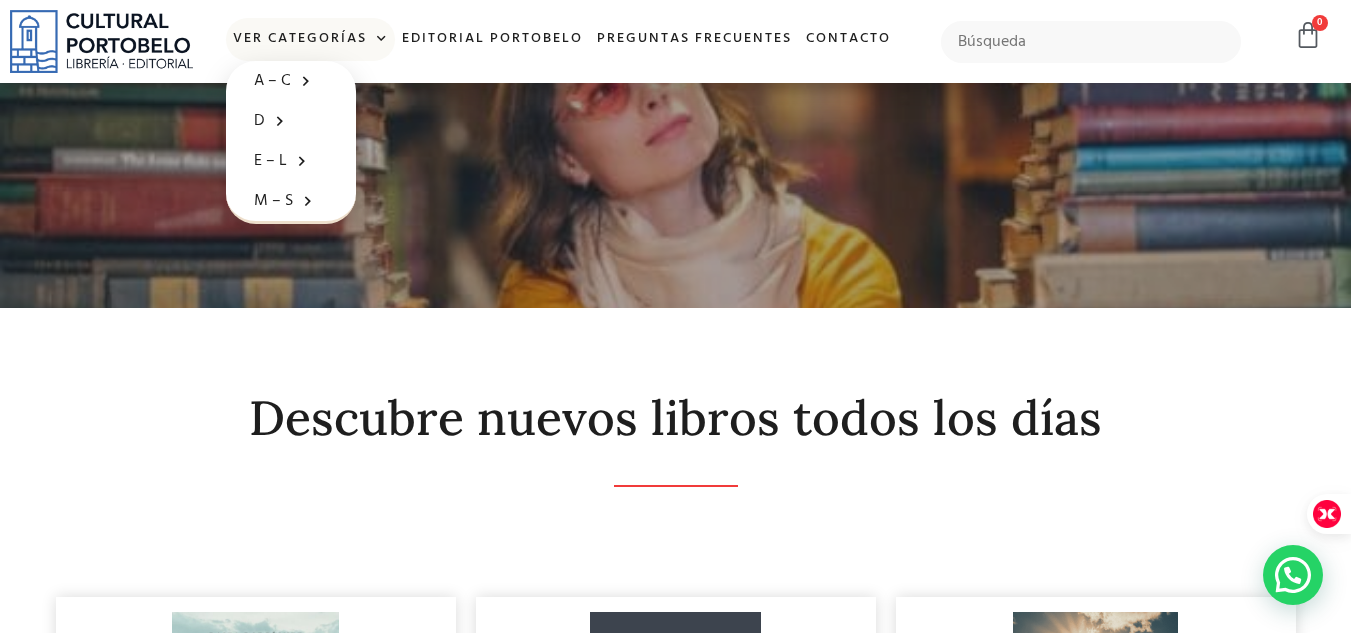 click 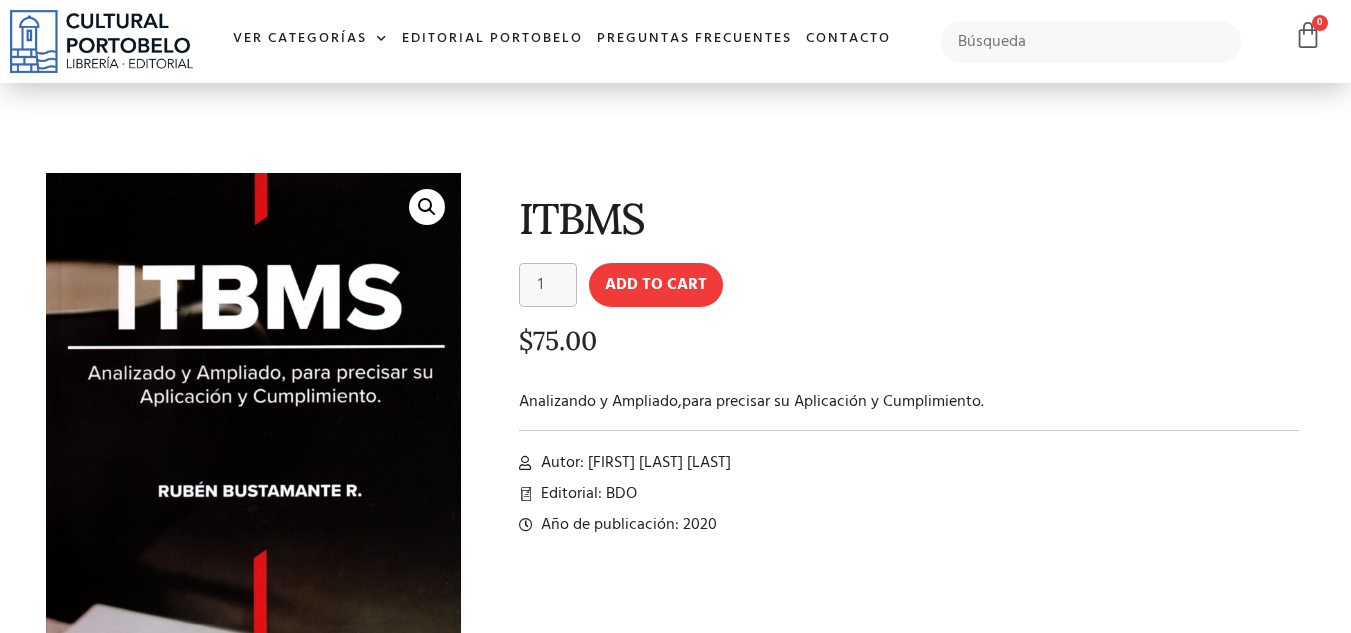 scroll, scrollTop: 0, scrollLeft: 0, axis: both 